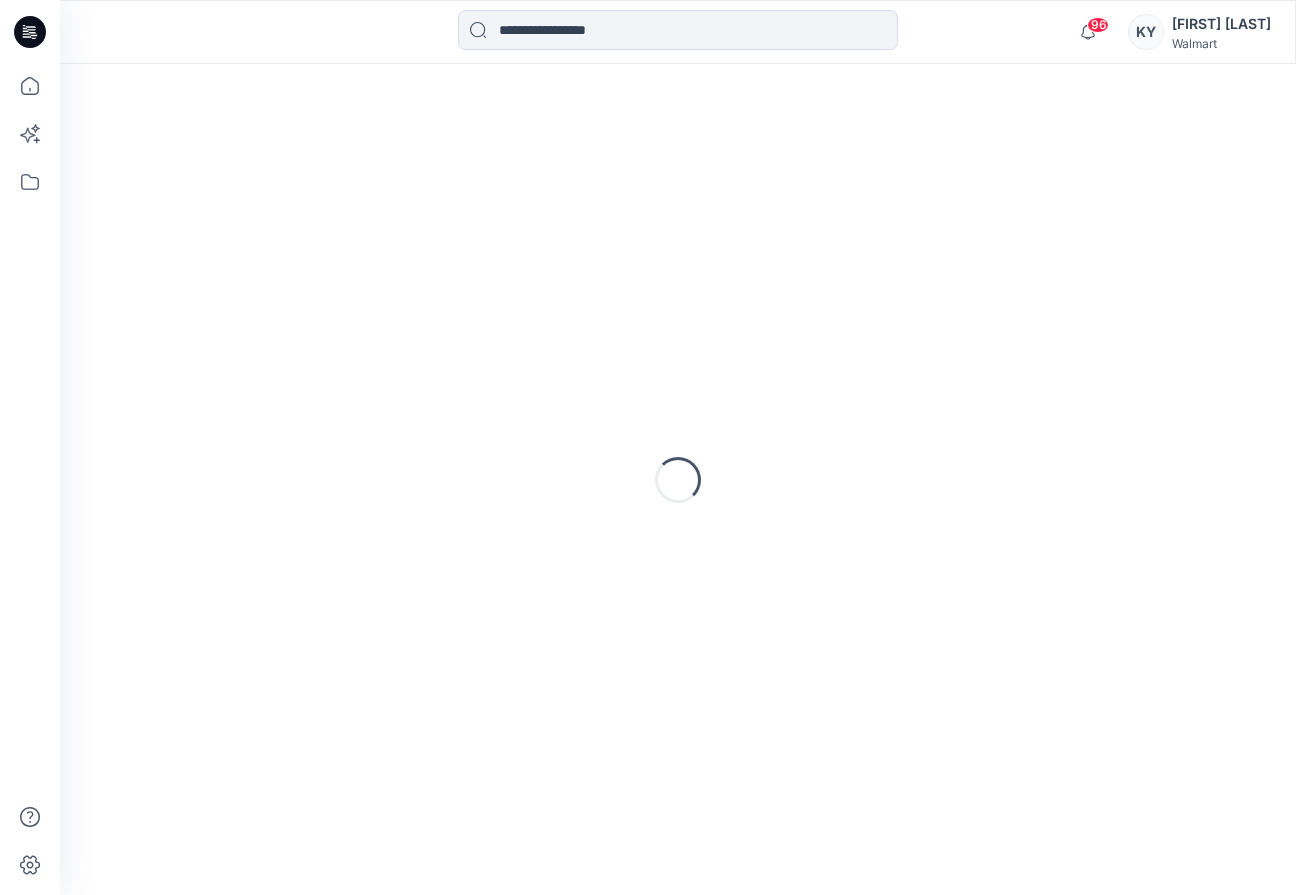 scroll, scrollTop: 0, scrollLeft: 0, axis: both 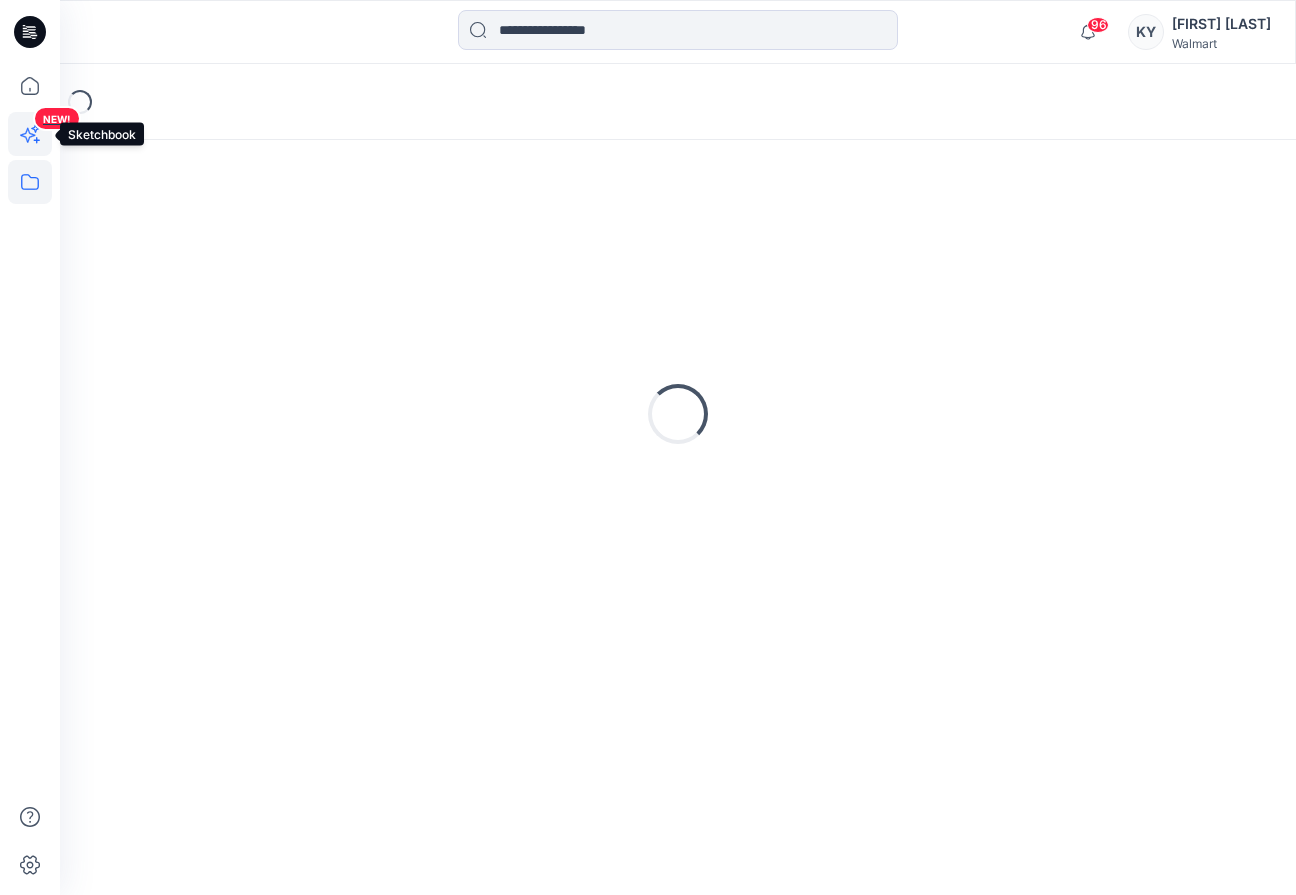 click on "NEW!" at bounding box center [32, 168] 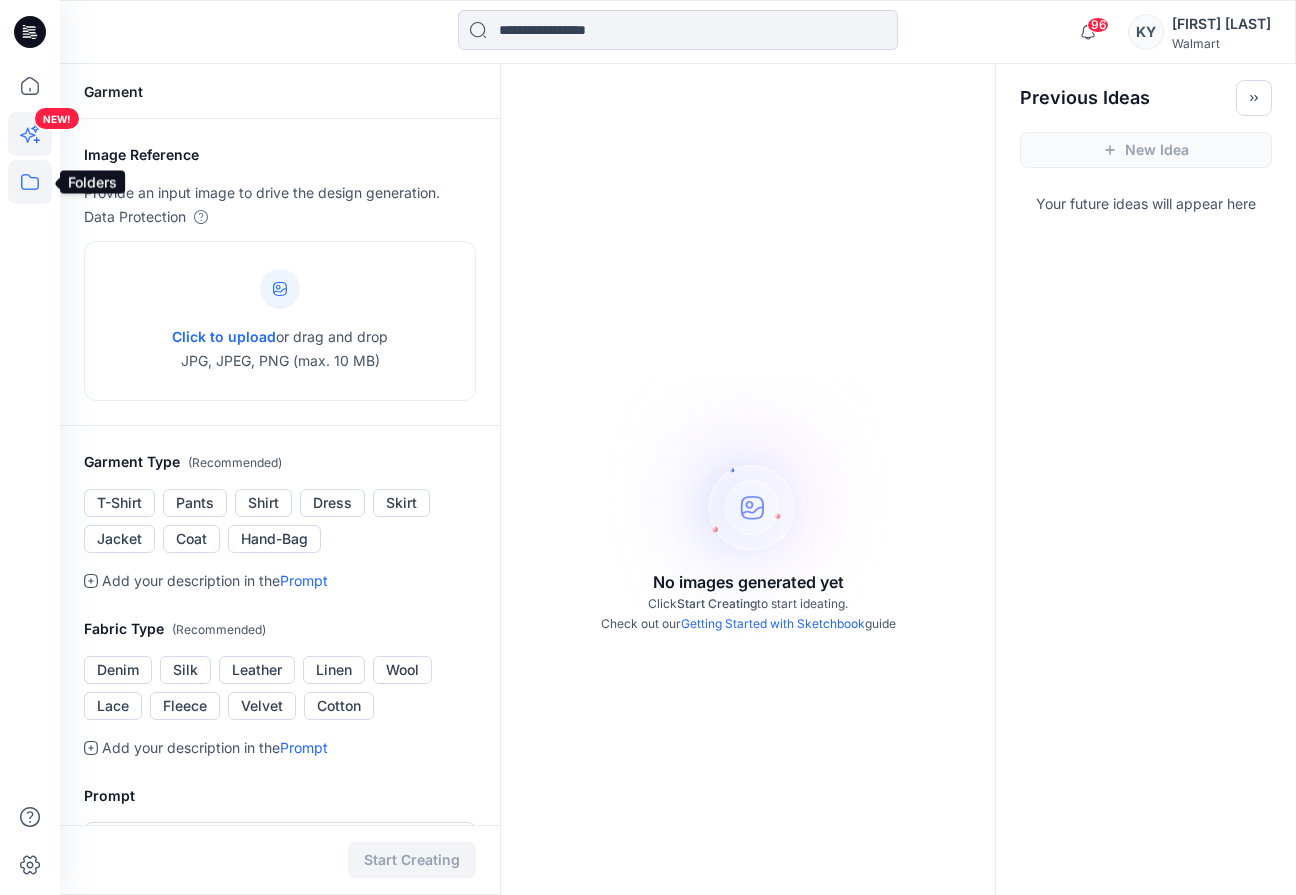 click 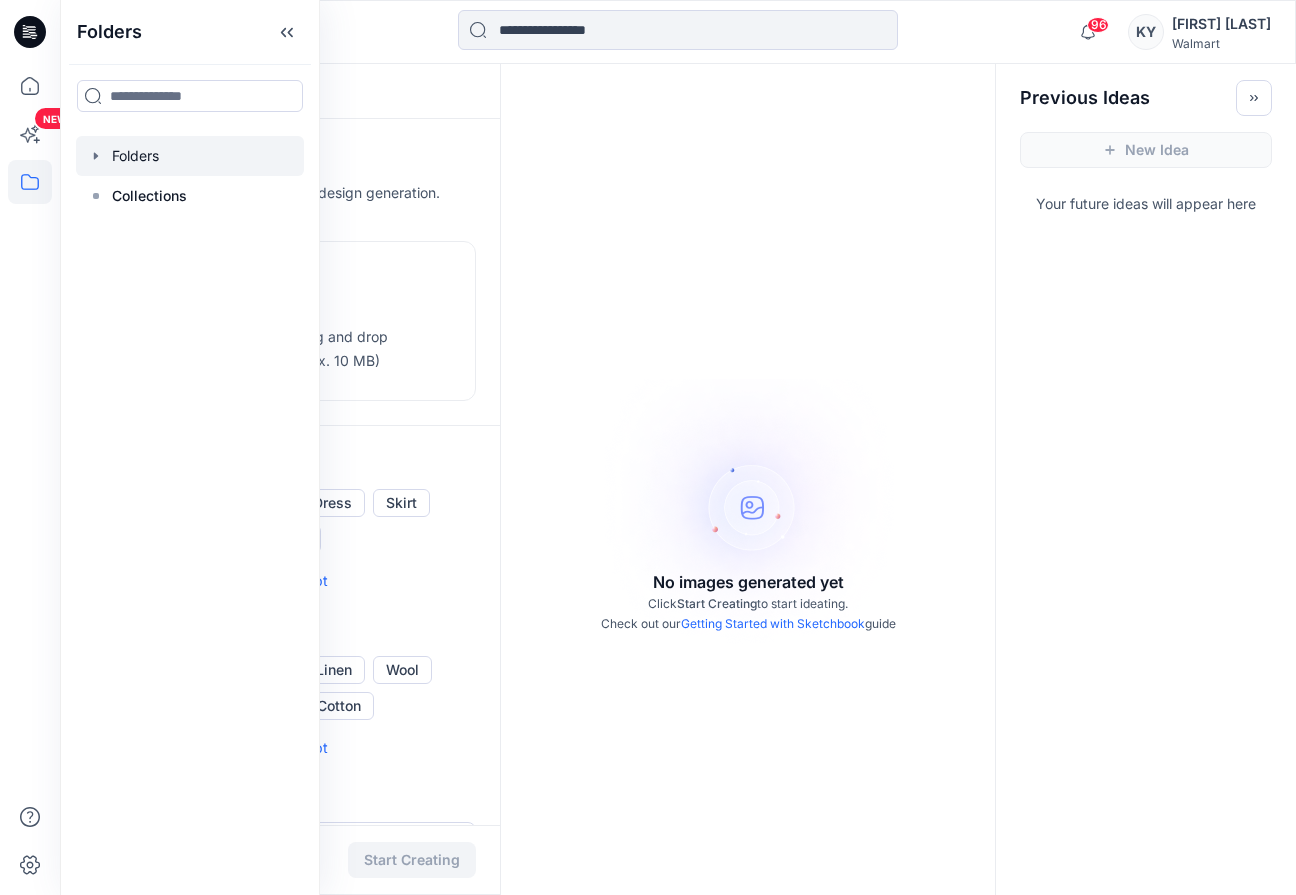 click at bounding box center [190, 156] 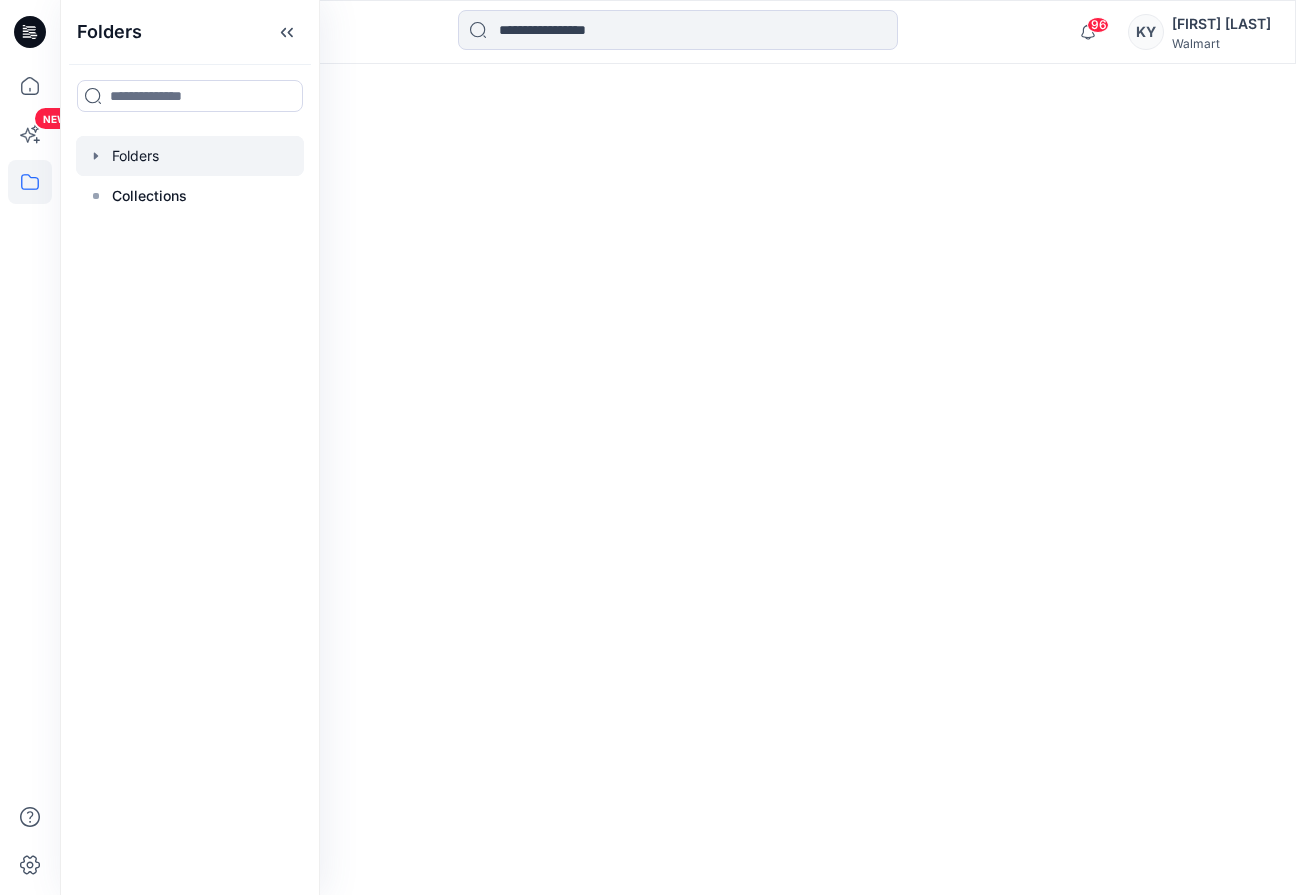 click 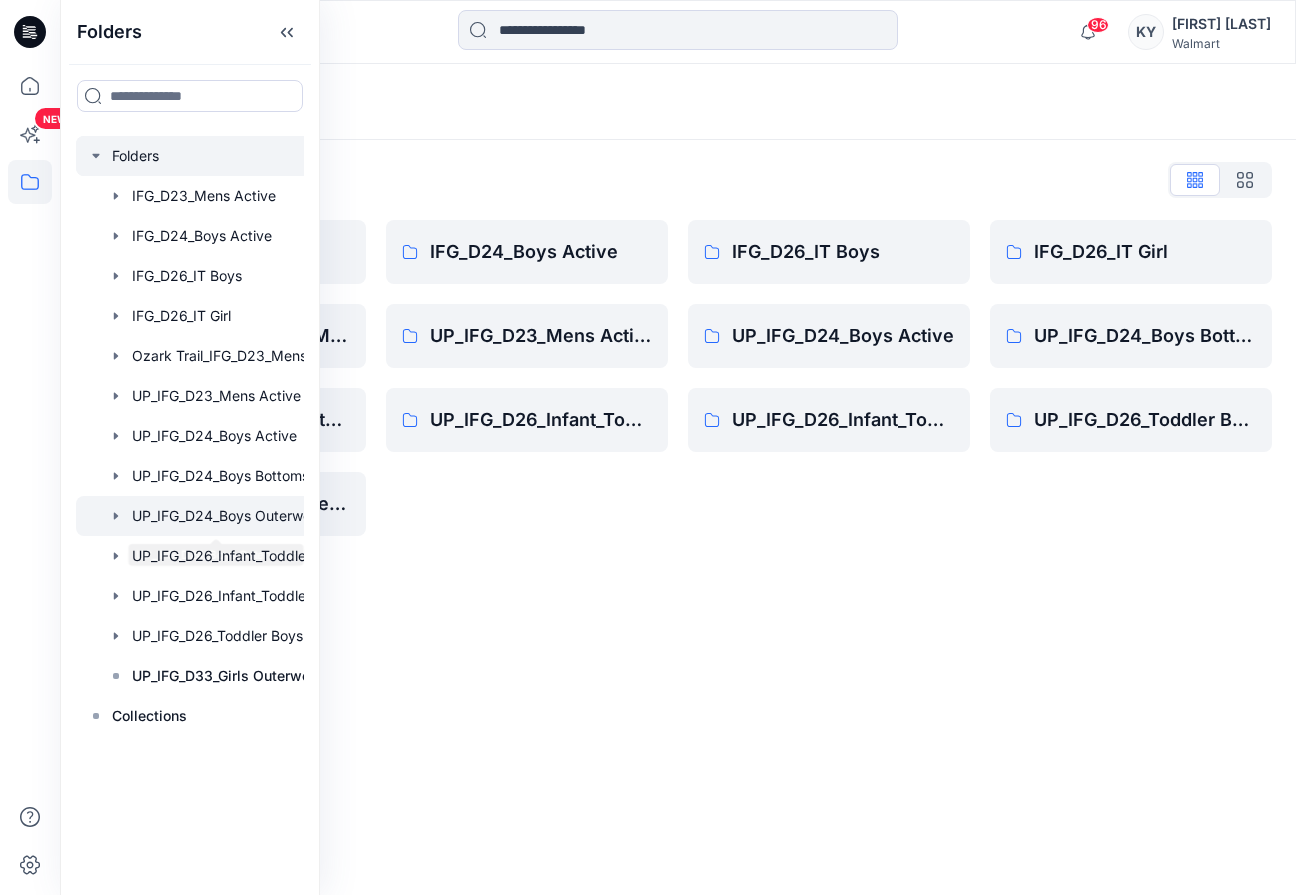 click at bounding box center (216, 516) 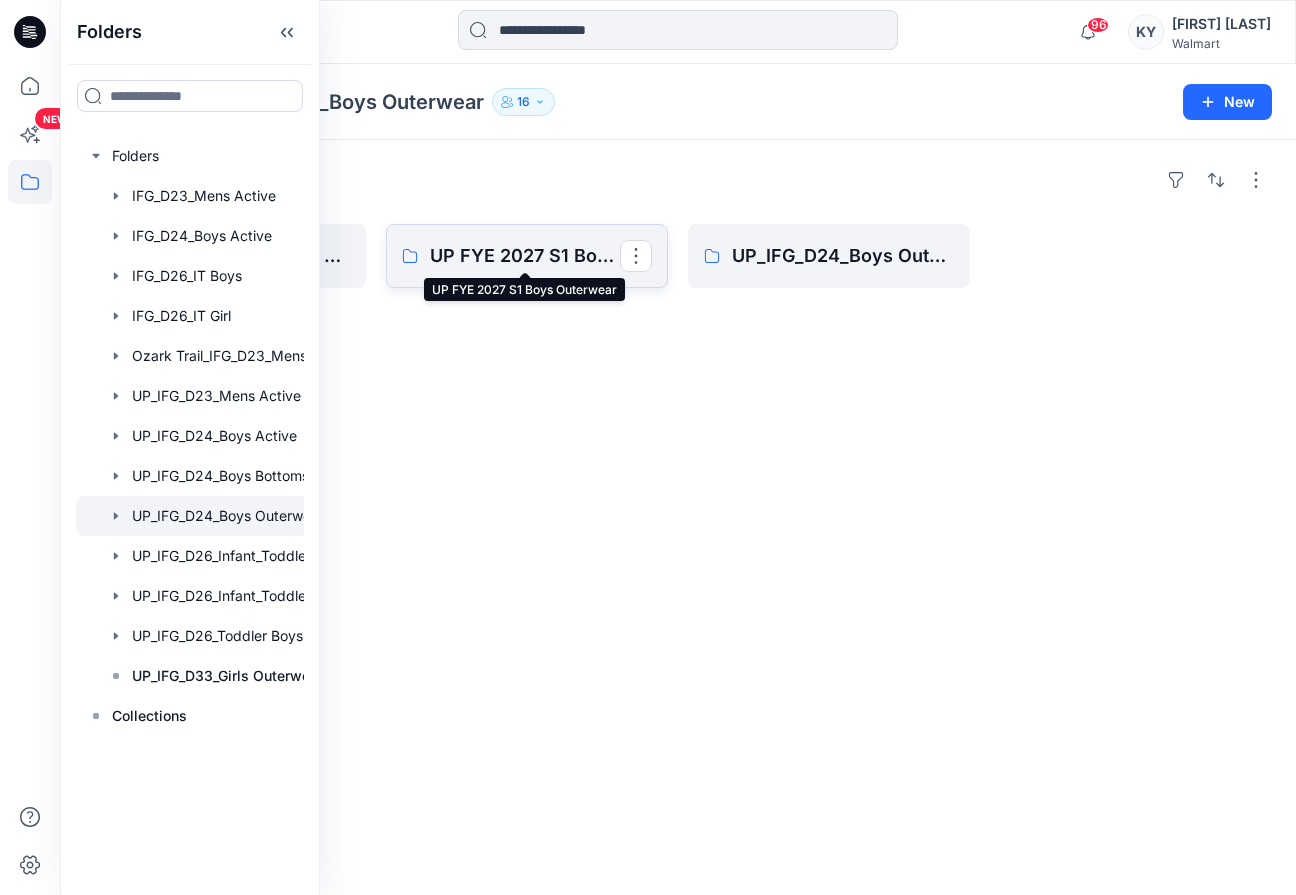 click on "UP FYE 2027 S1 Boys Outerwear" at bounding box center (525, 256) 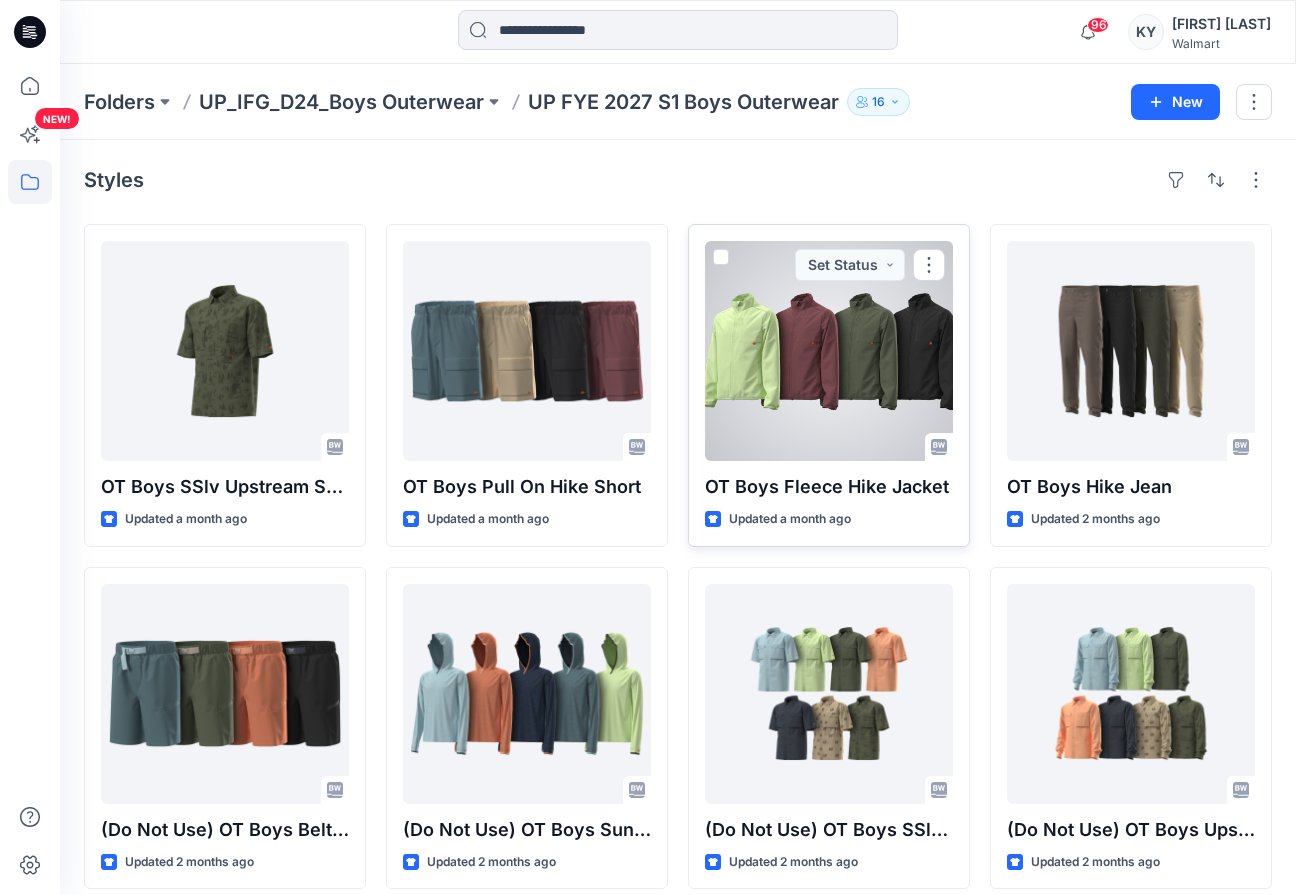 click at bounding box center [829, 351] 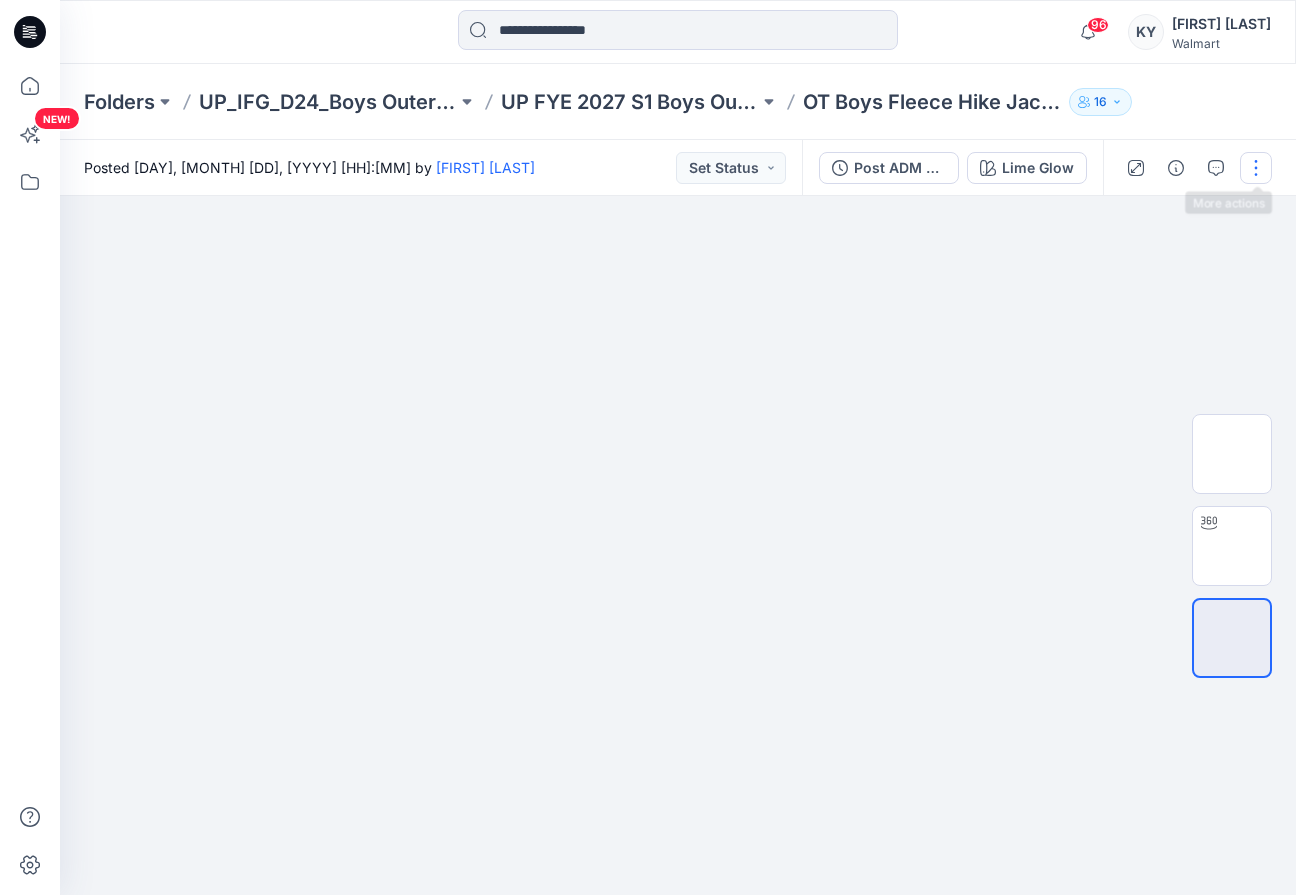 click at bounding box center (1256, 168) 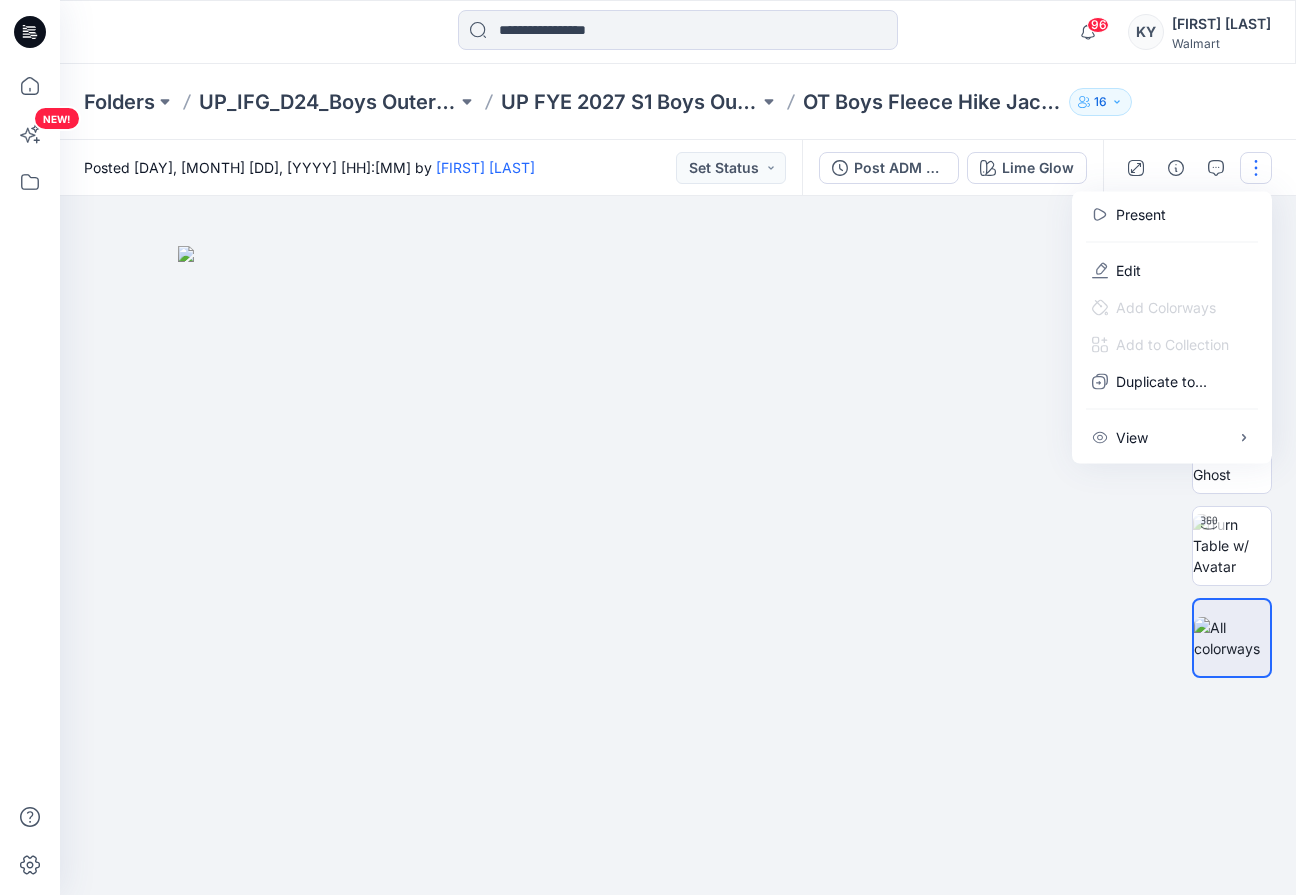 click at bounding box center [1232, 546] 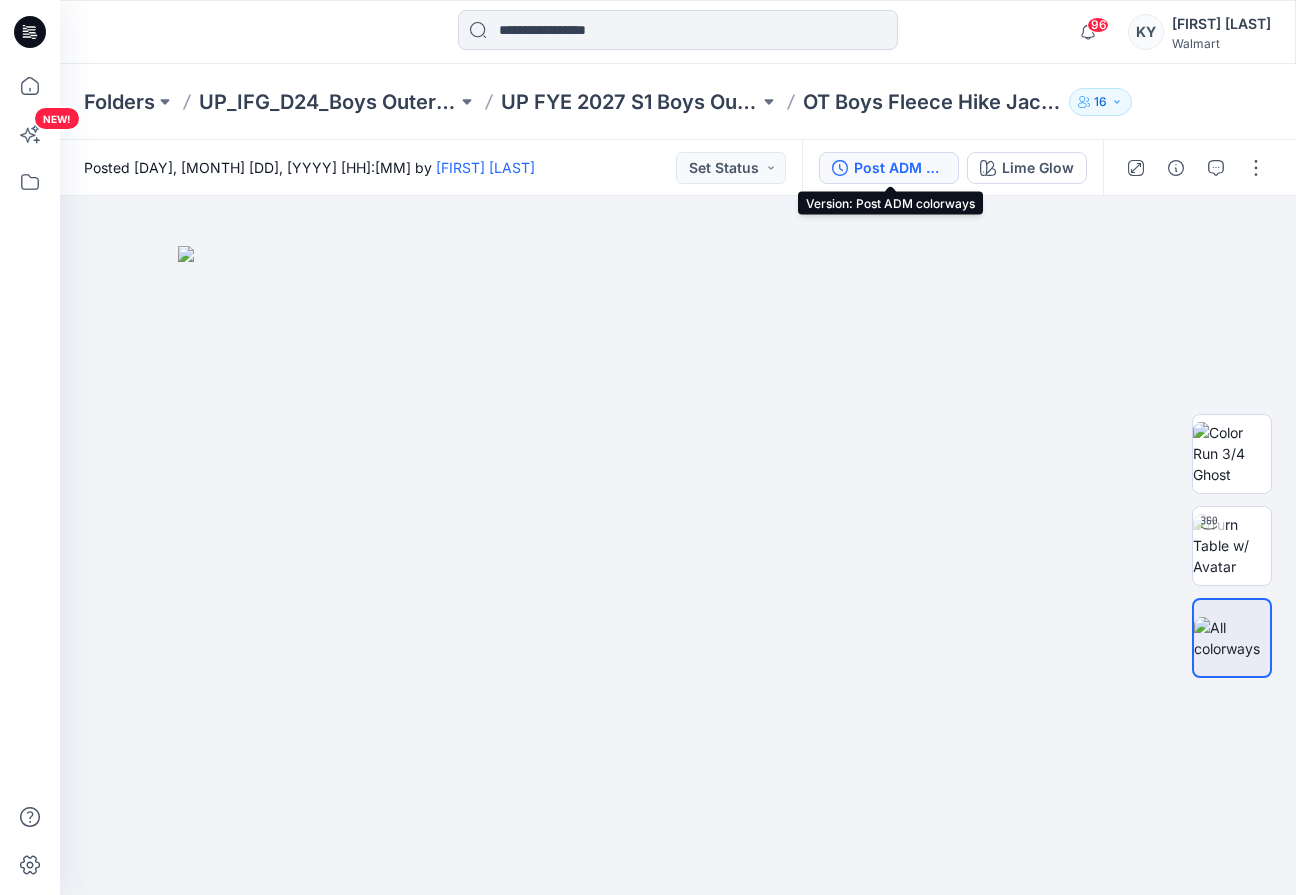click on "Post ADM colorways" at bounding box center (900, 168) 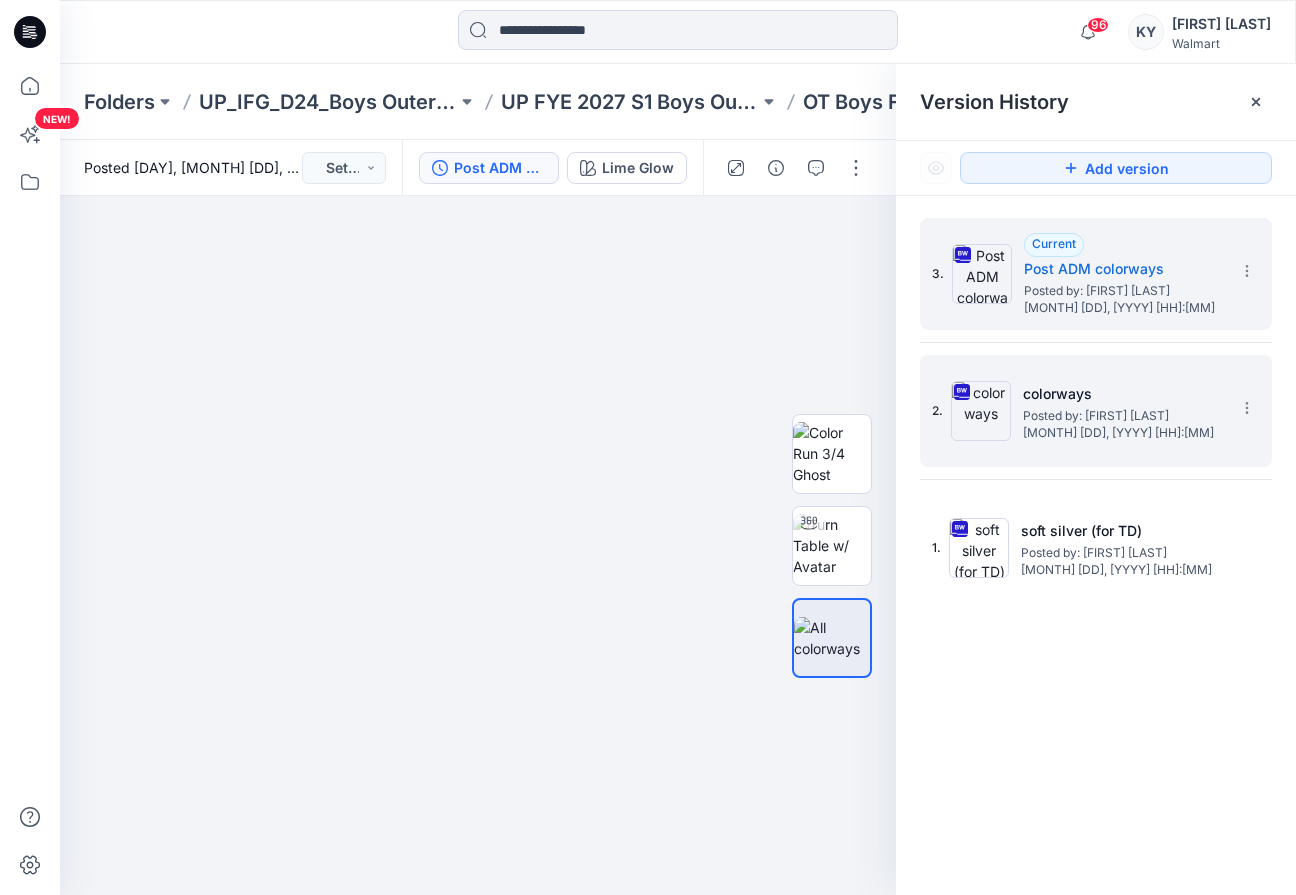 click at bounding box center (981, 411) 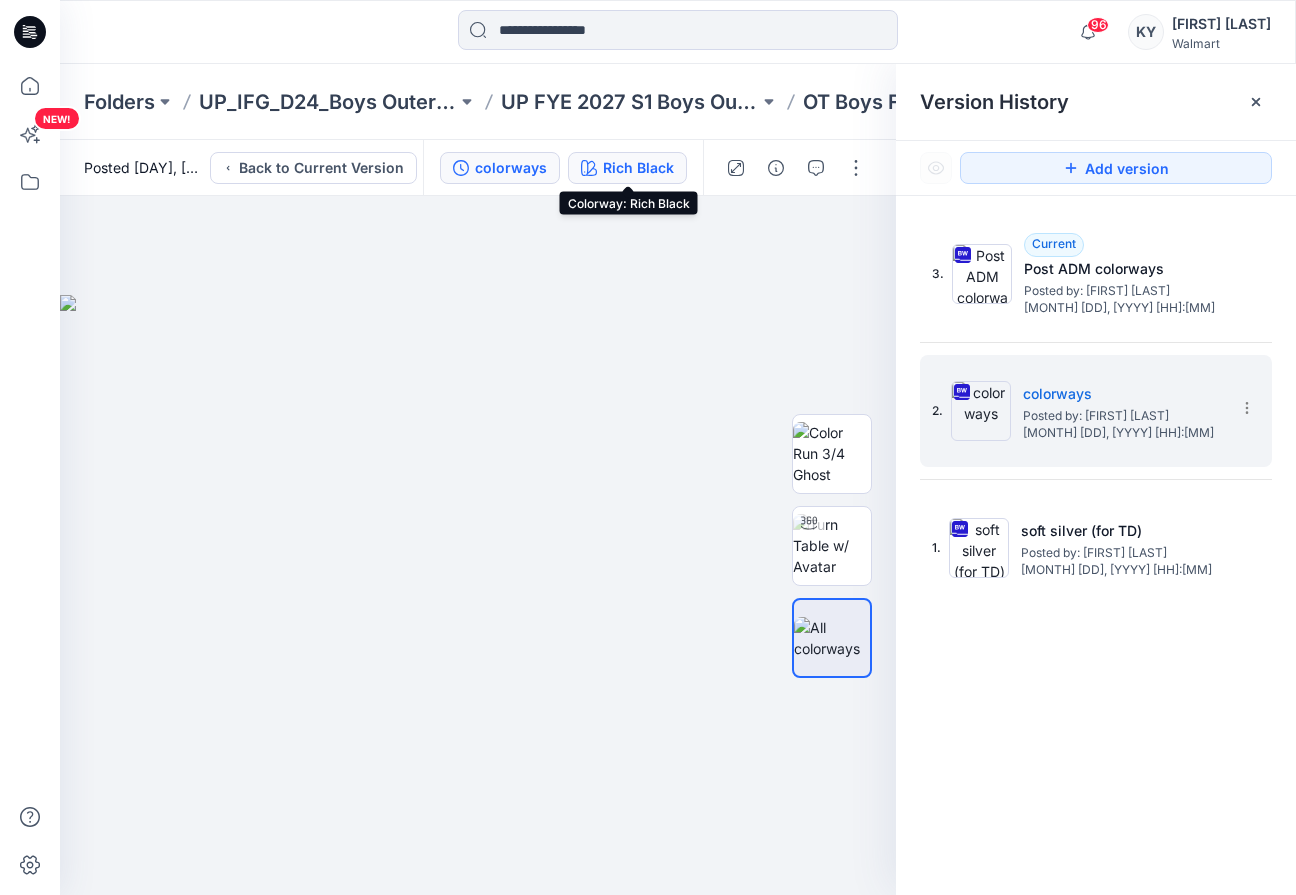 click on "Rich Black" at bounding box center [638, 168] 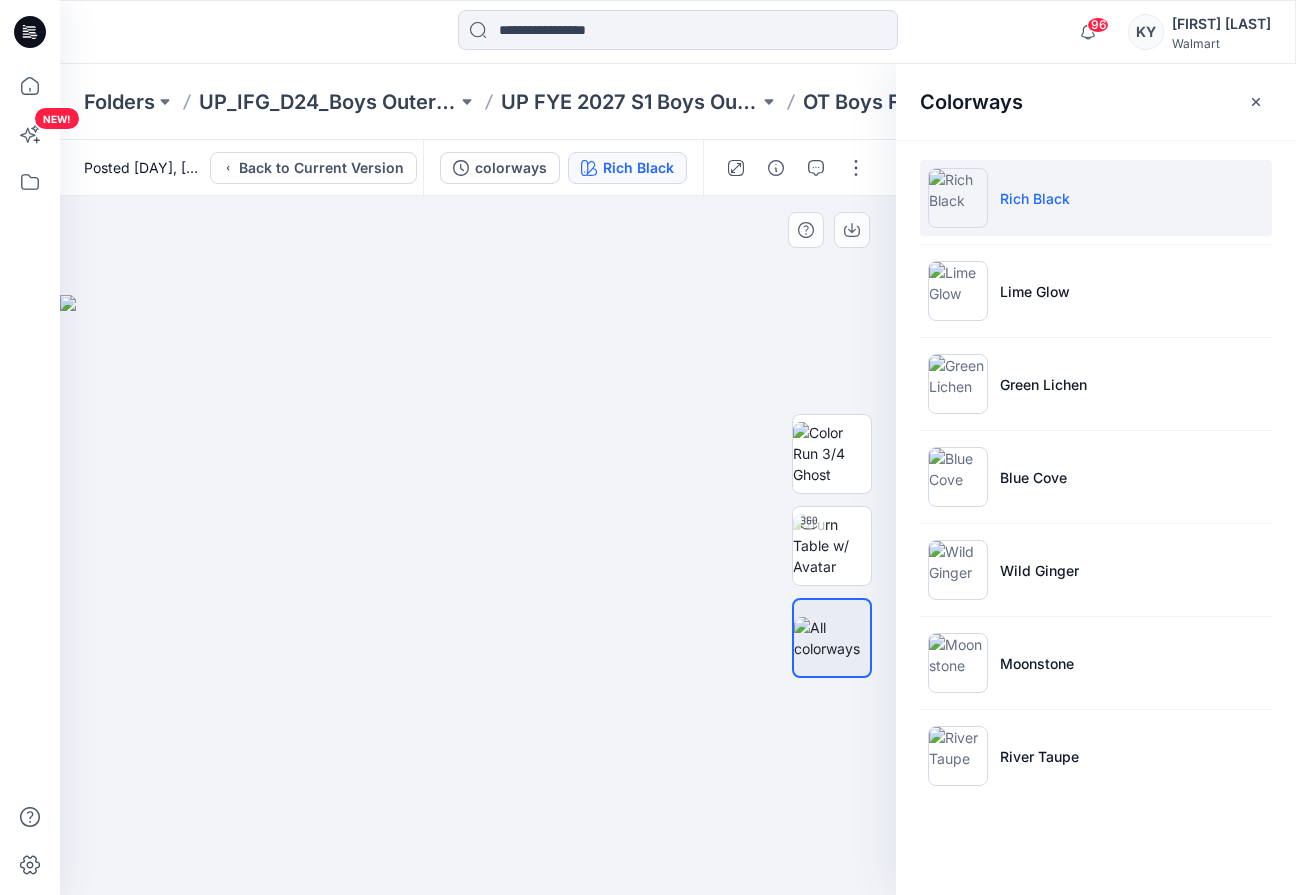 click at bounding box center [478, 595] 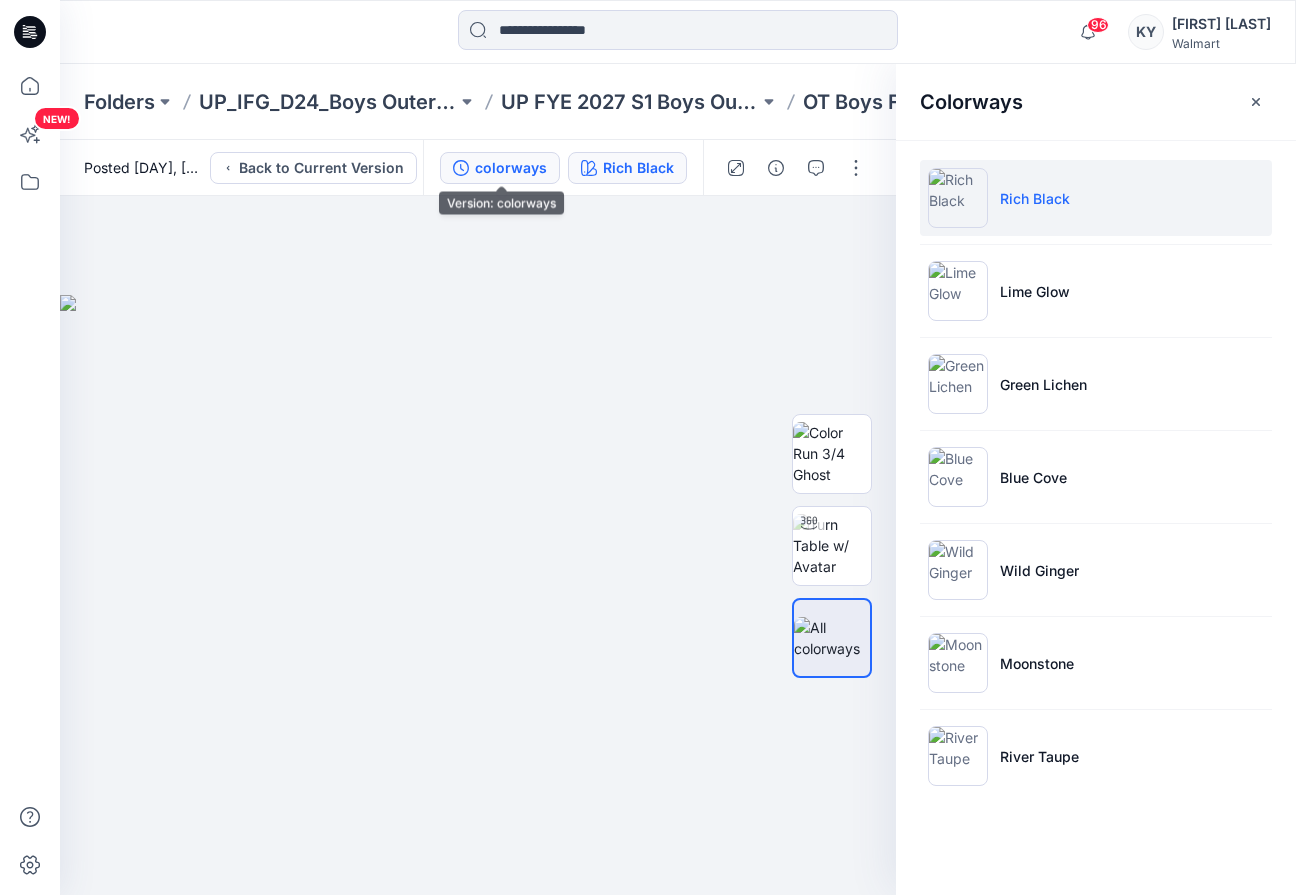 click on "colorways" at bounding box center [511, 168] 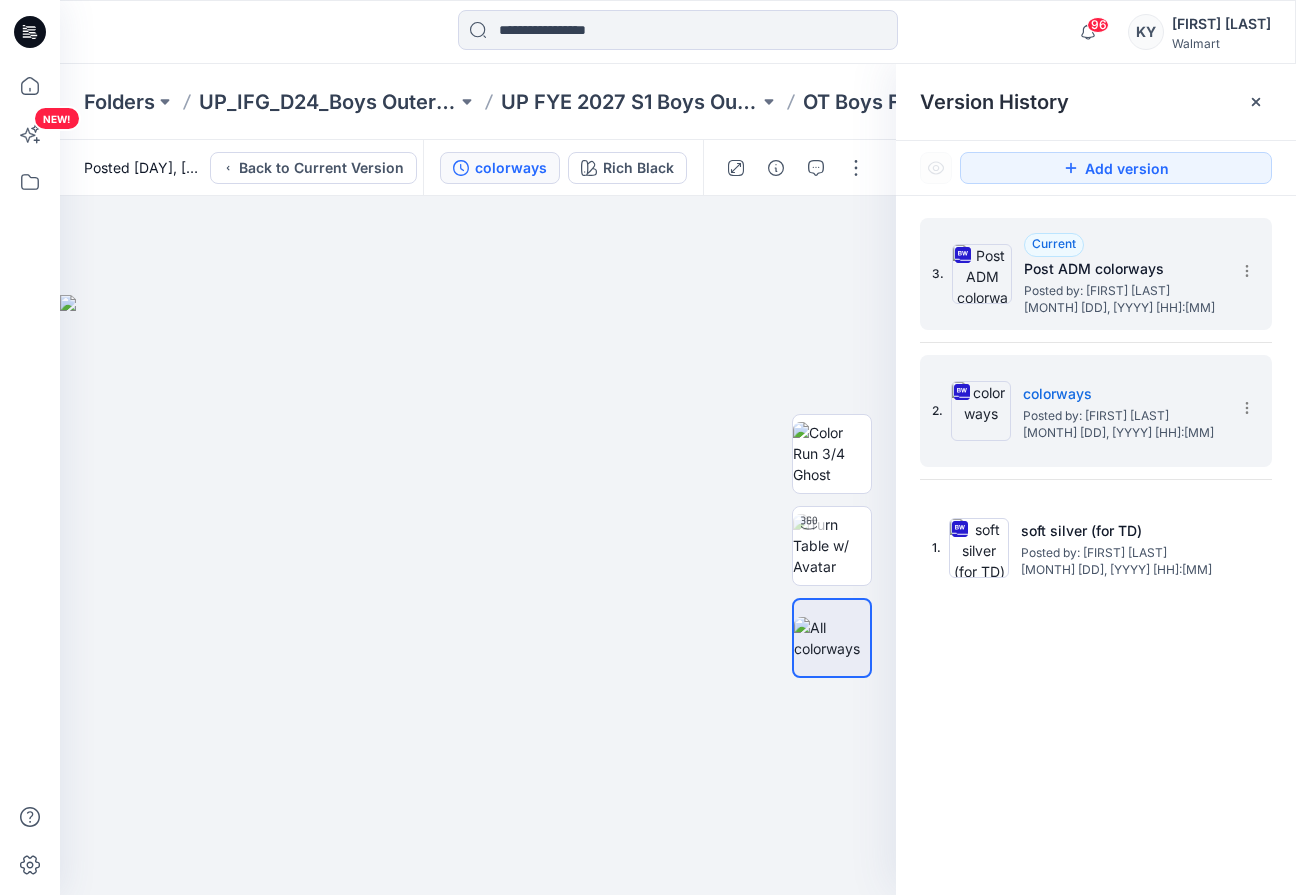 click on "Posted by: [FIRST] [LAST]" at bounding box center [1124, 291] 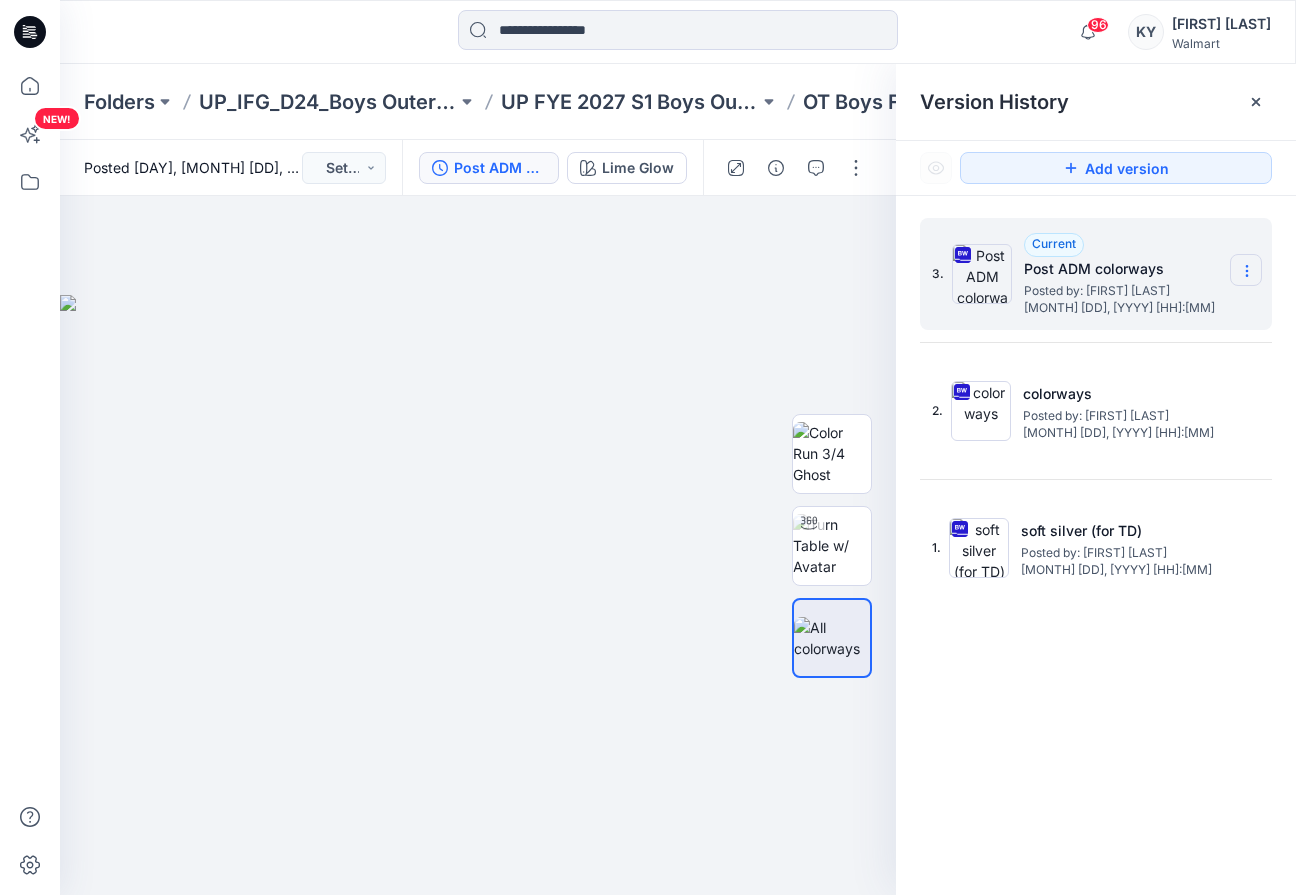 click 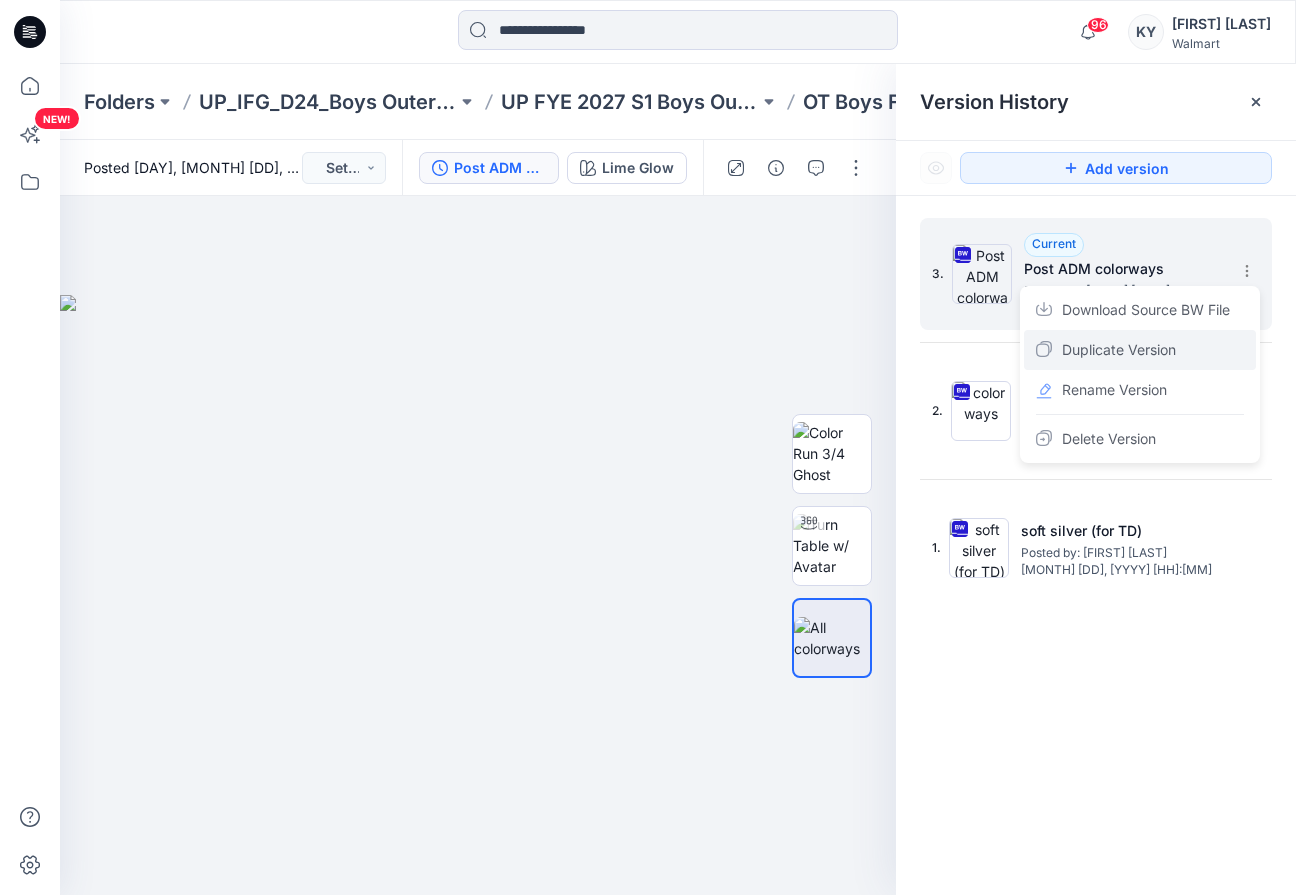 click on "Duplicate Version" at bounding box center [1119, 350] 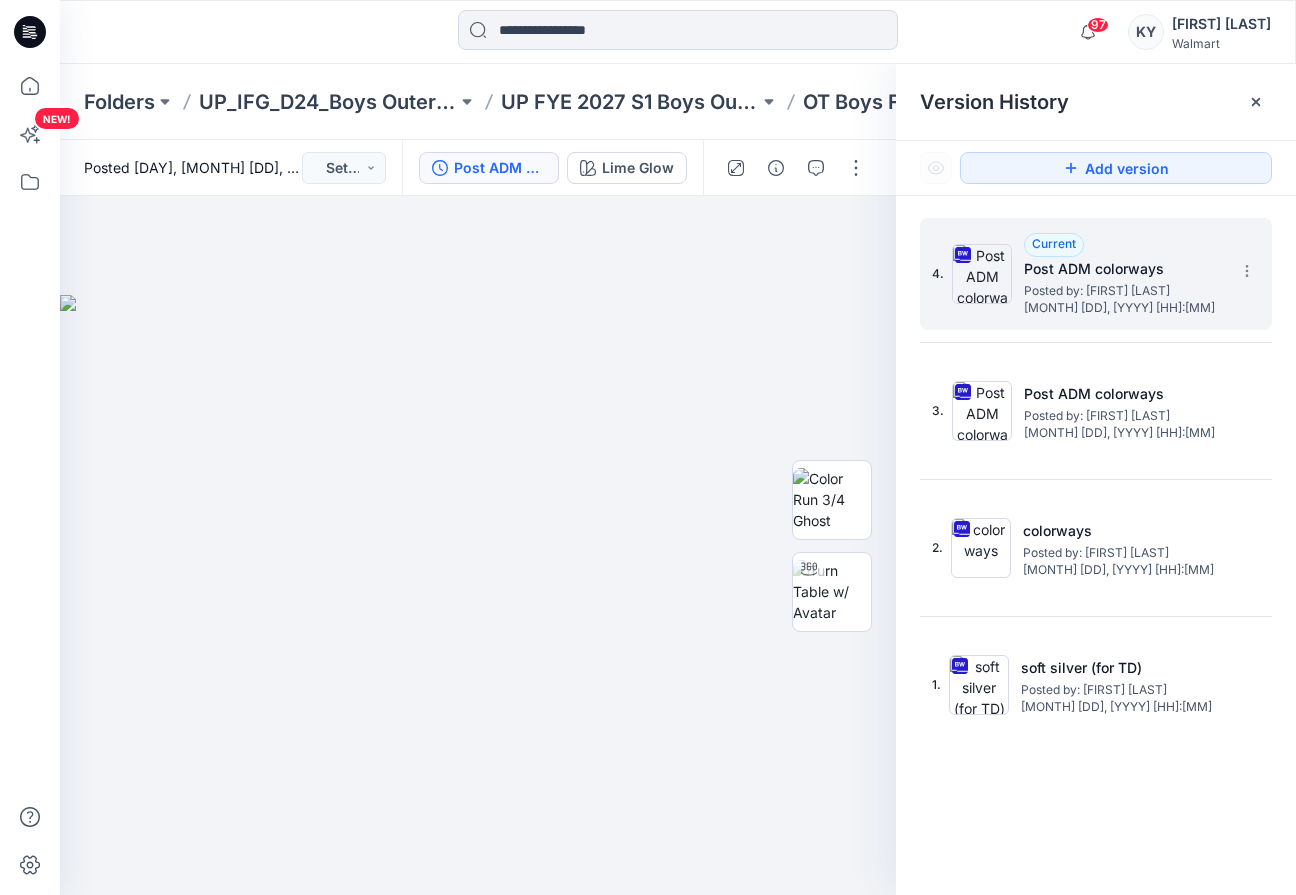 click on "Posted by: [FIRST] [LAST]" at bounding box center (1124, 291) 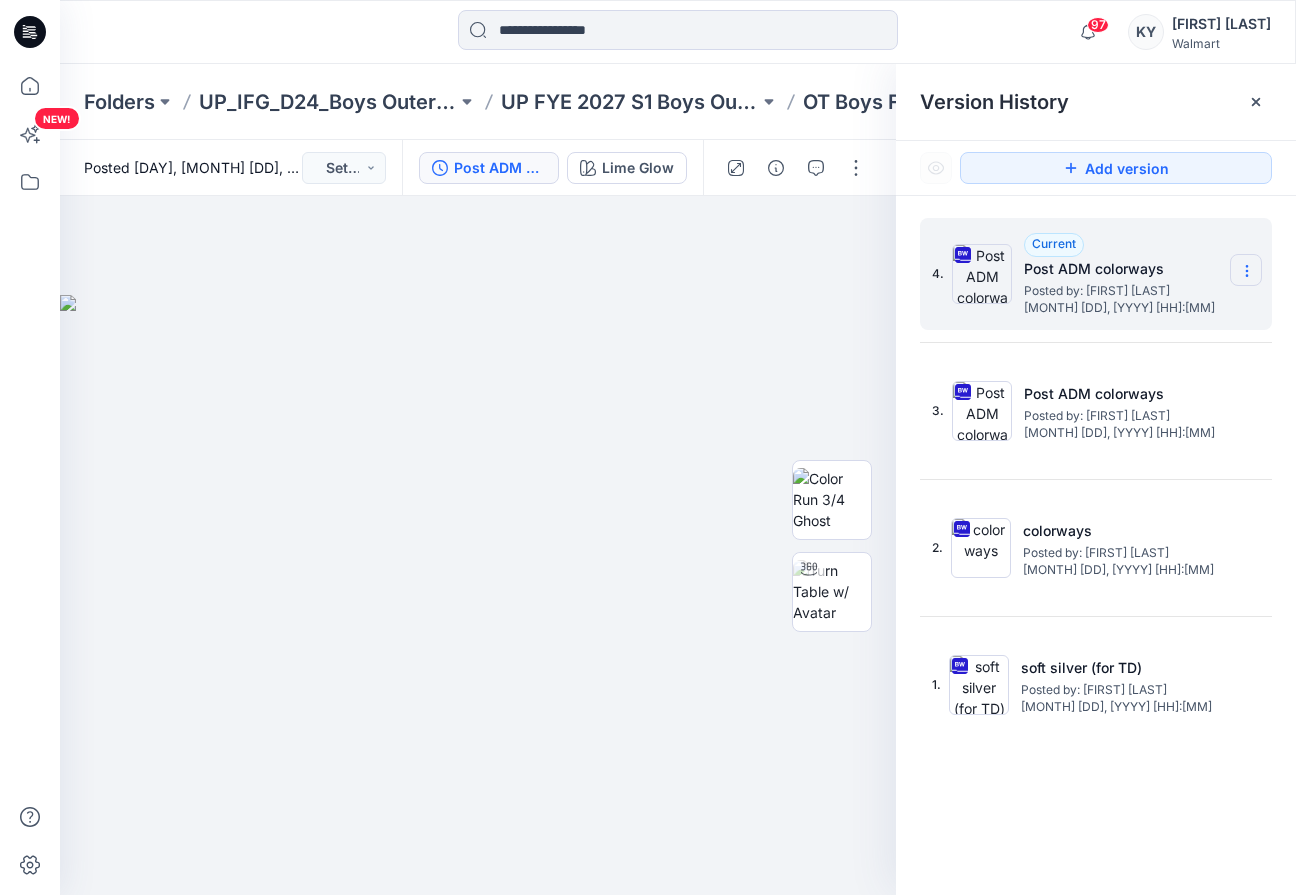 click 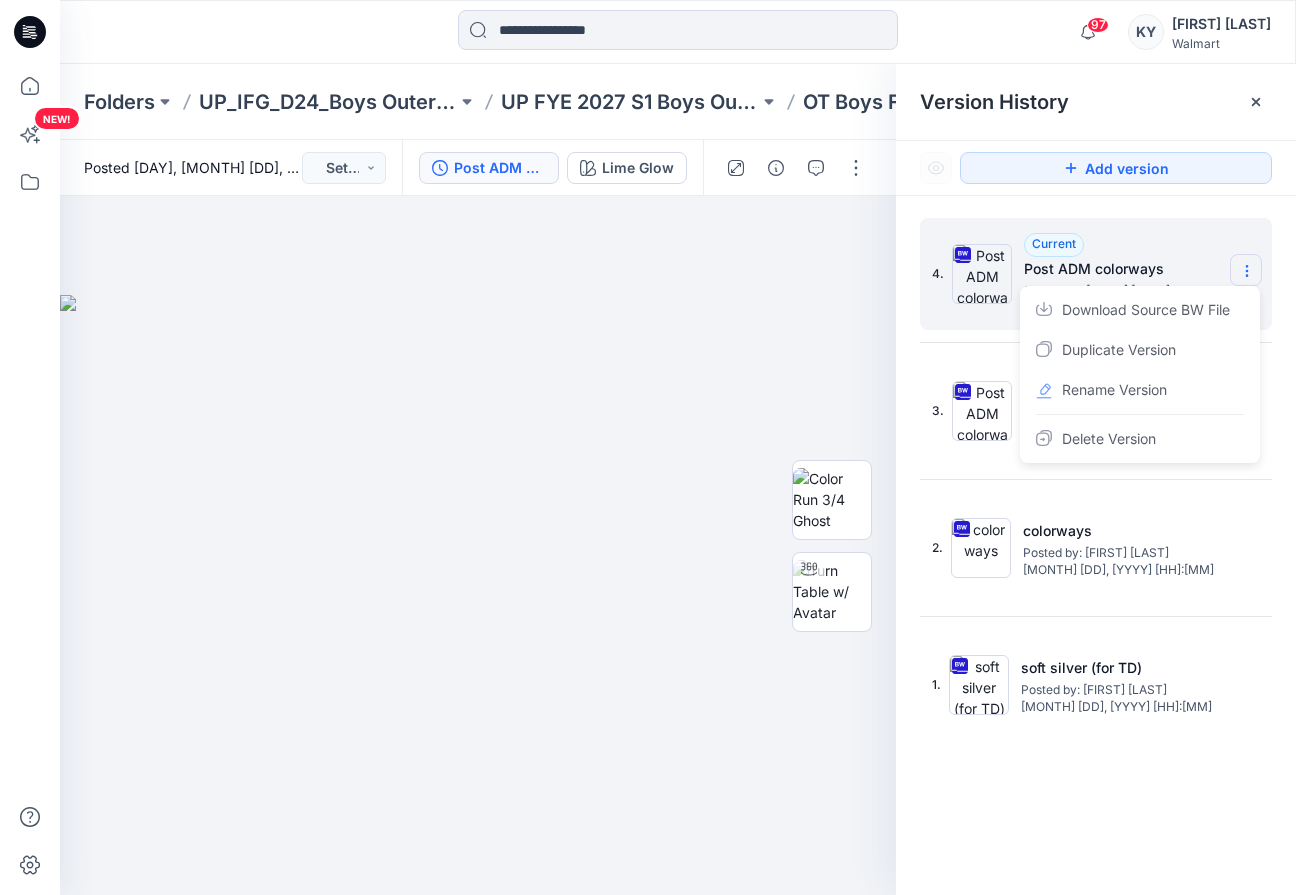 click 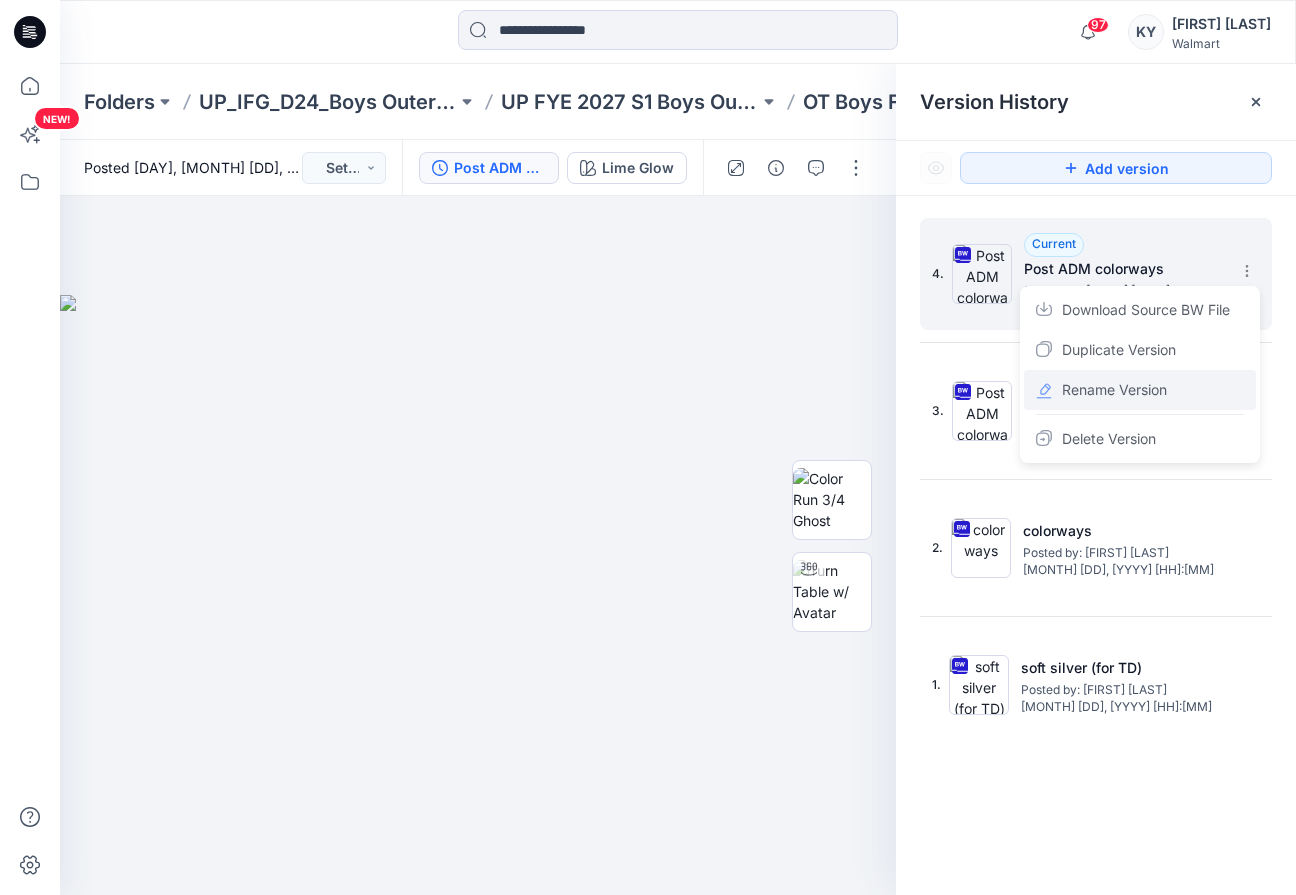 click on "Rename Version" at bounding box center [1114, 390] 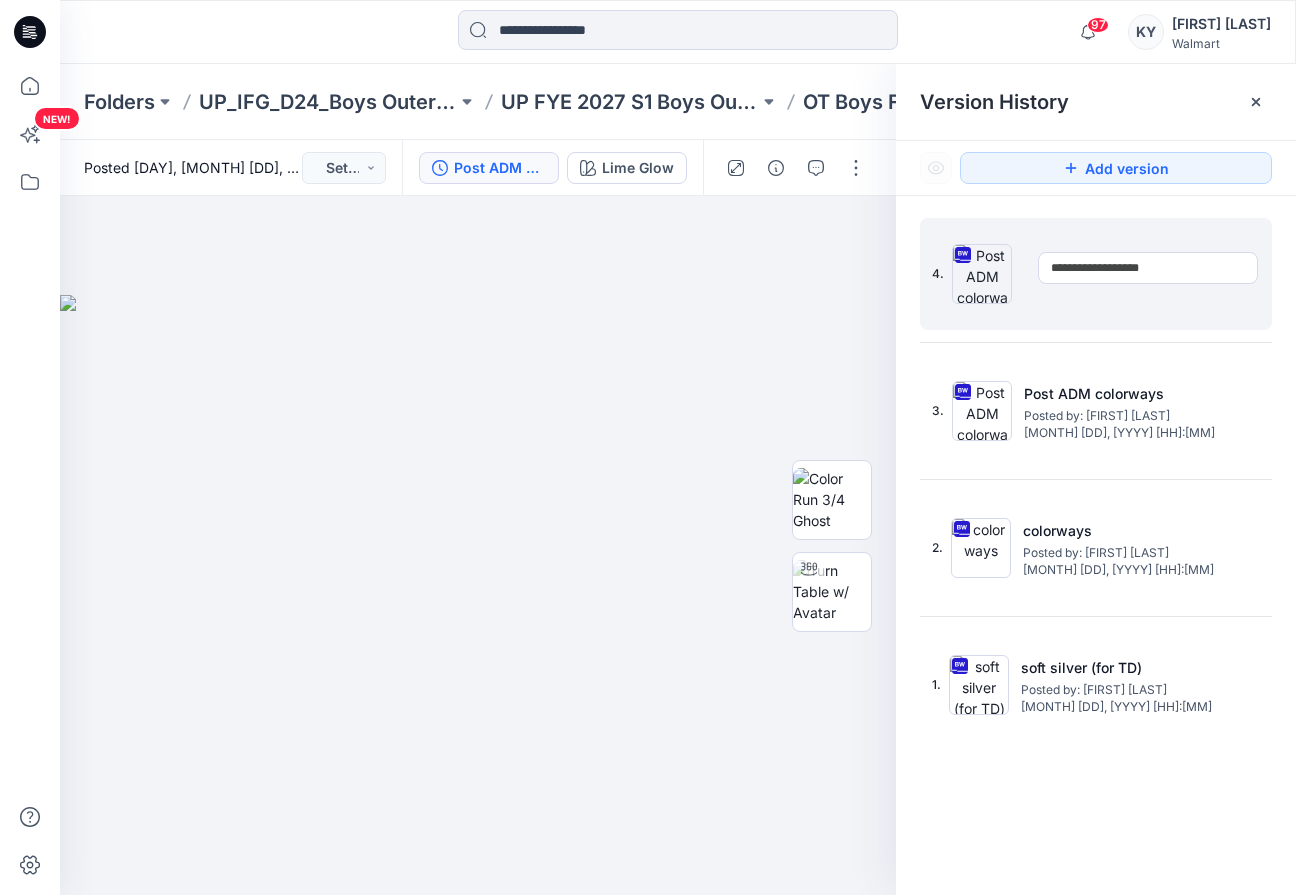 click on "**********" at bounding box center (1148, 268) 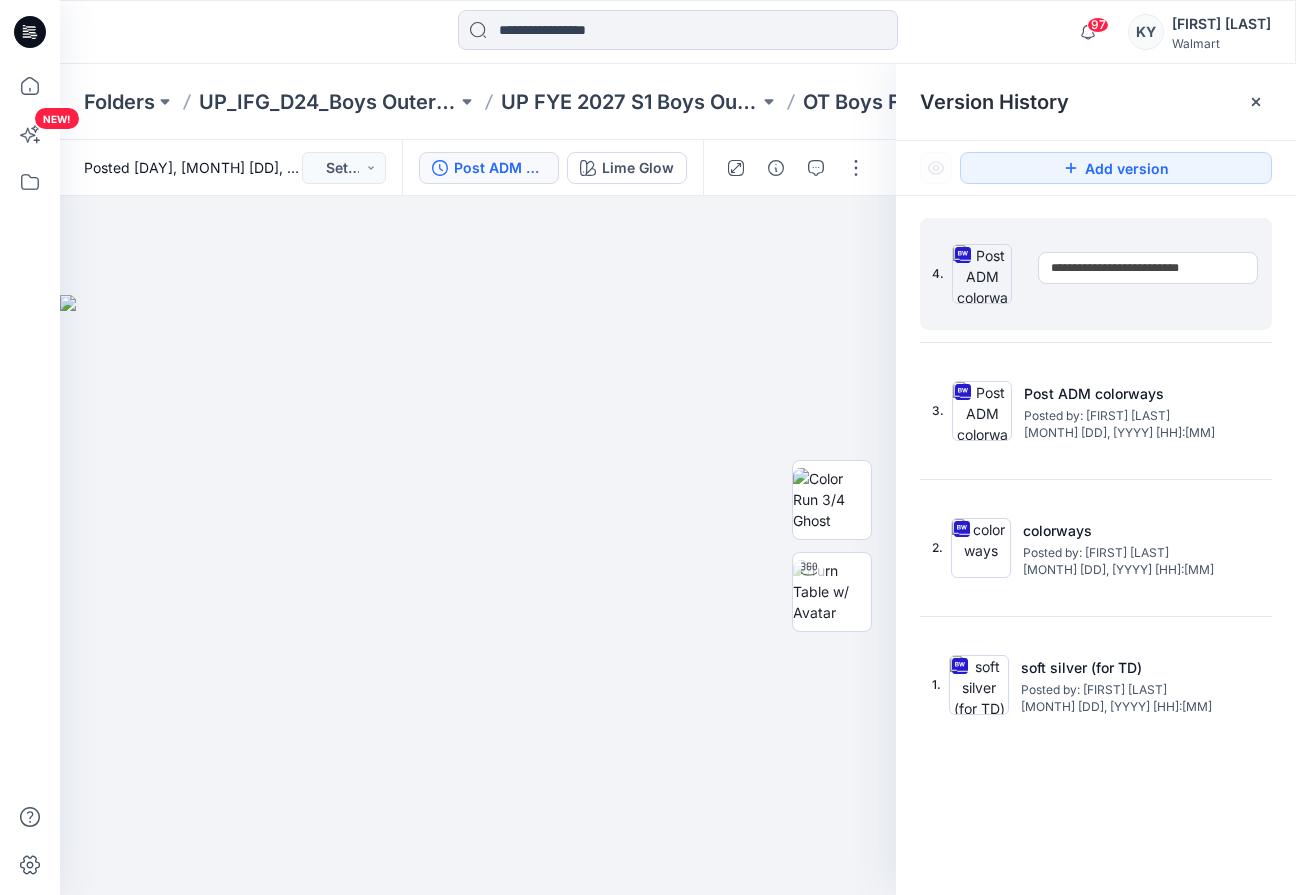 type on "**********" 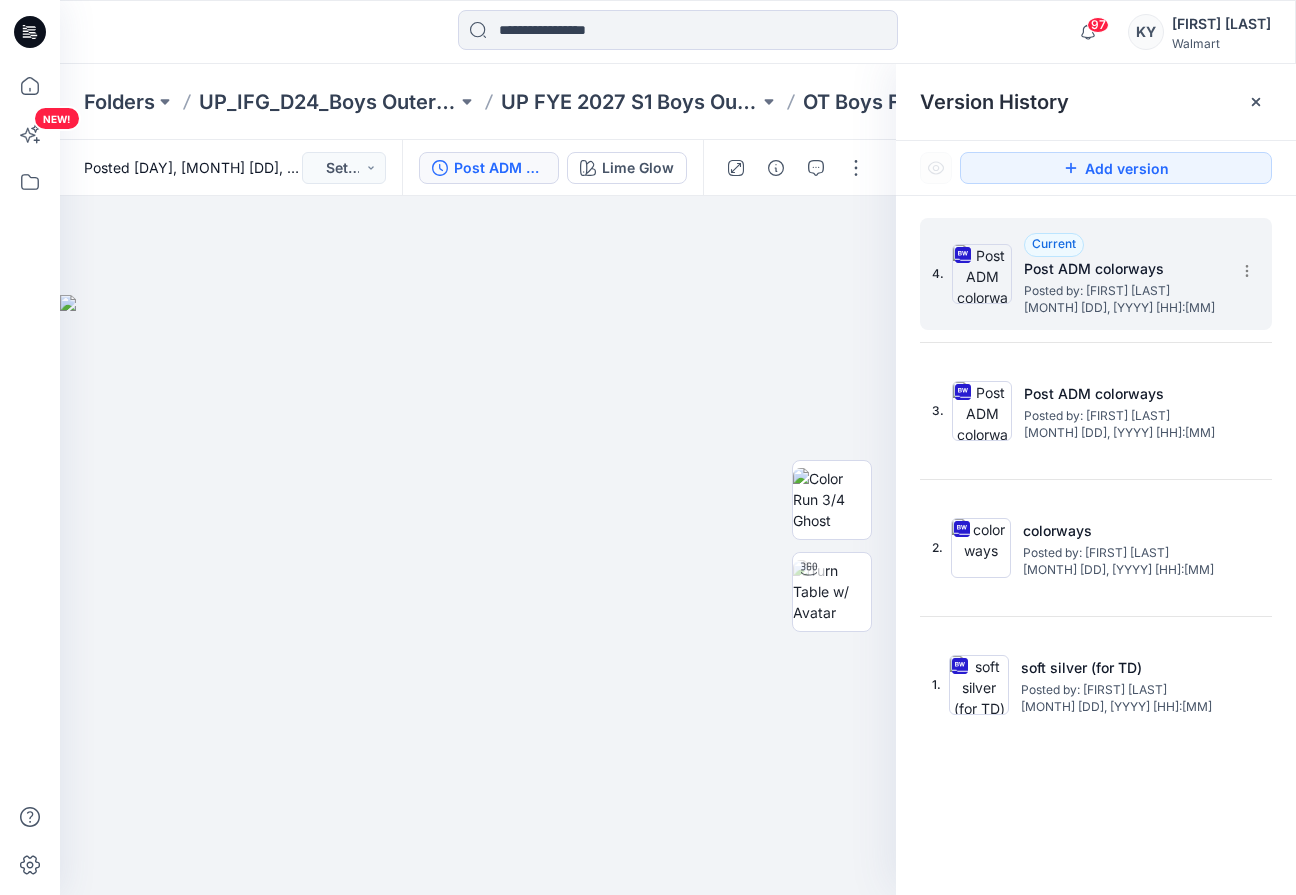 click at bounding box center [982, 274] 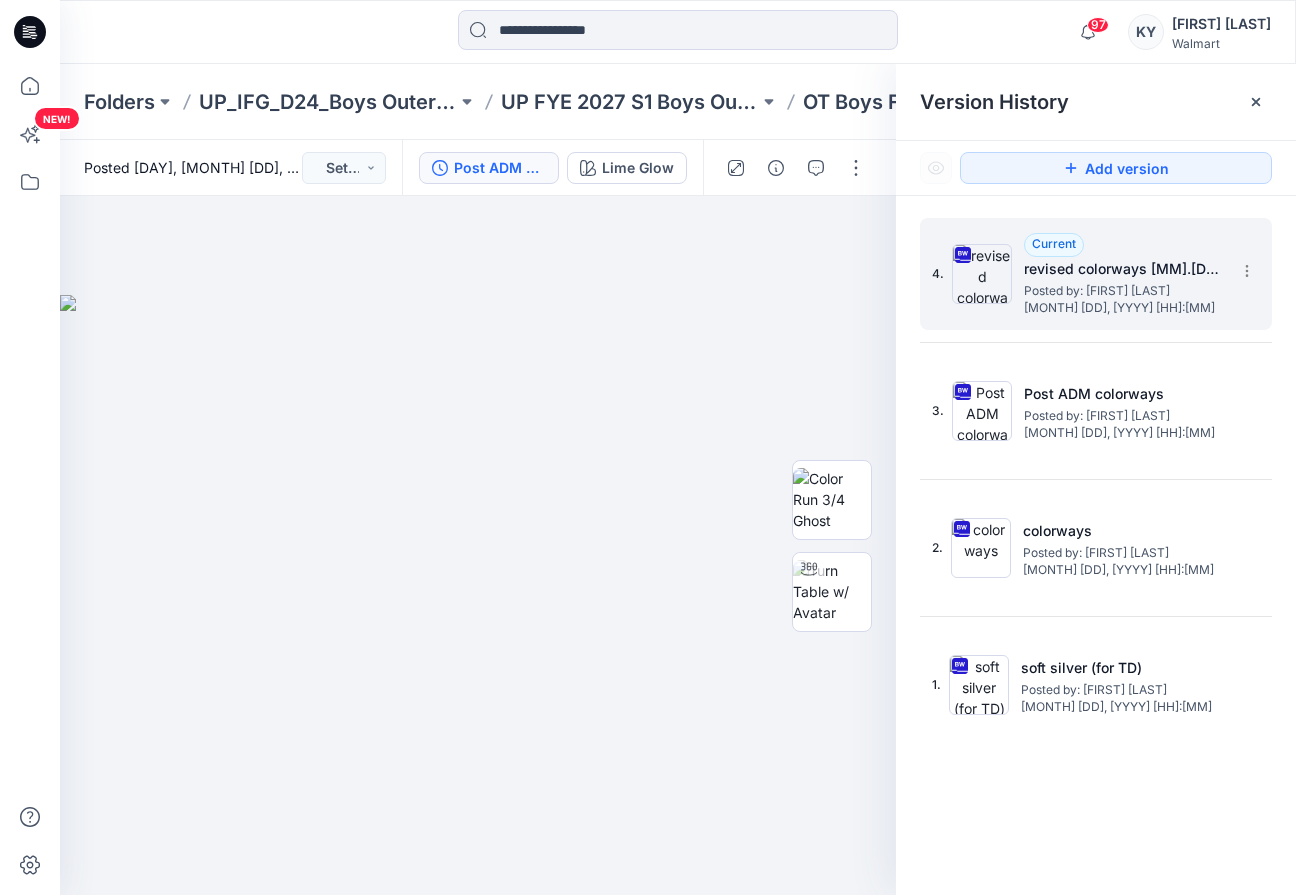 click at bounding box center (982, 274) 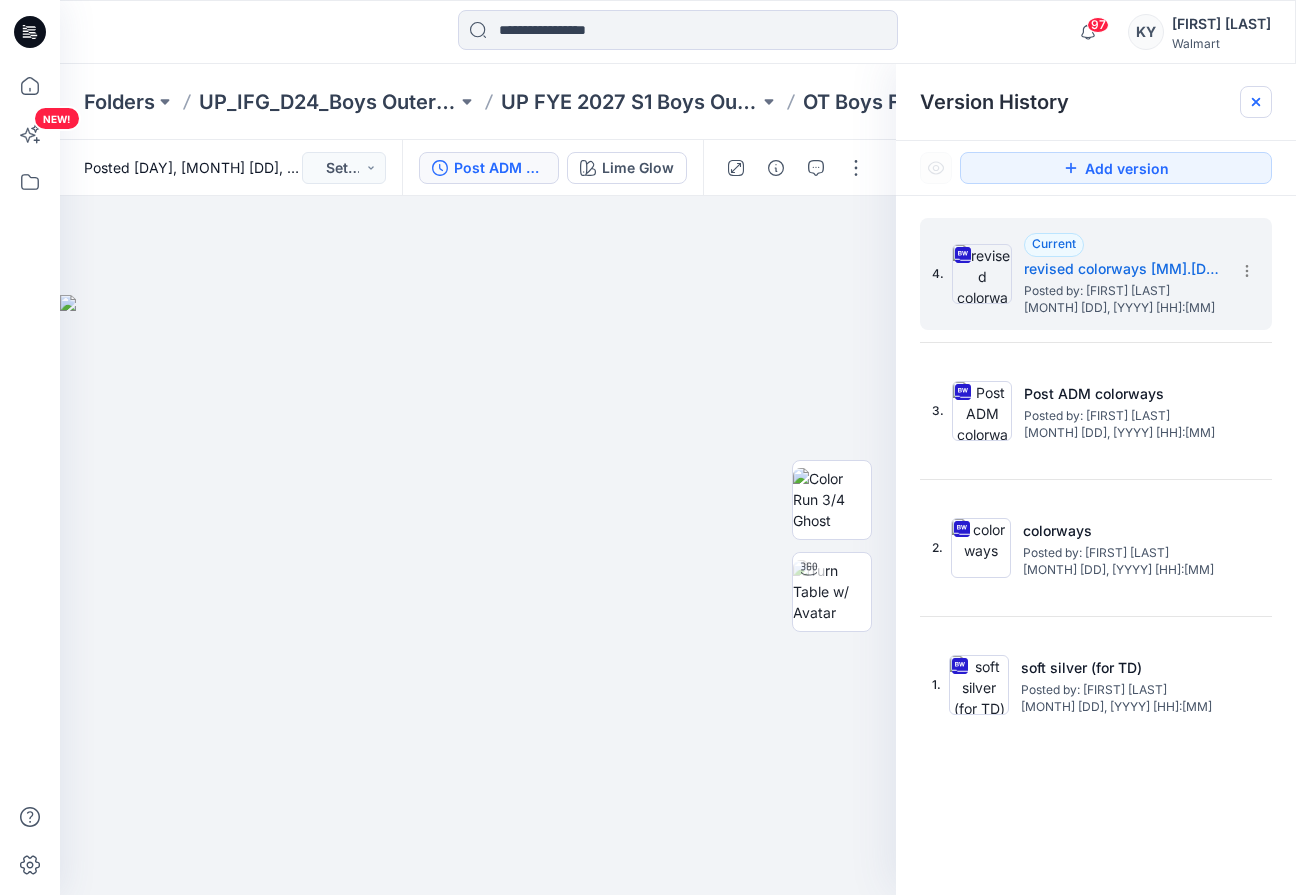 click 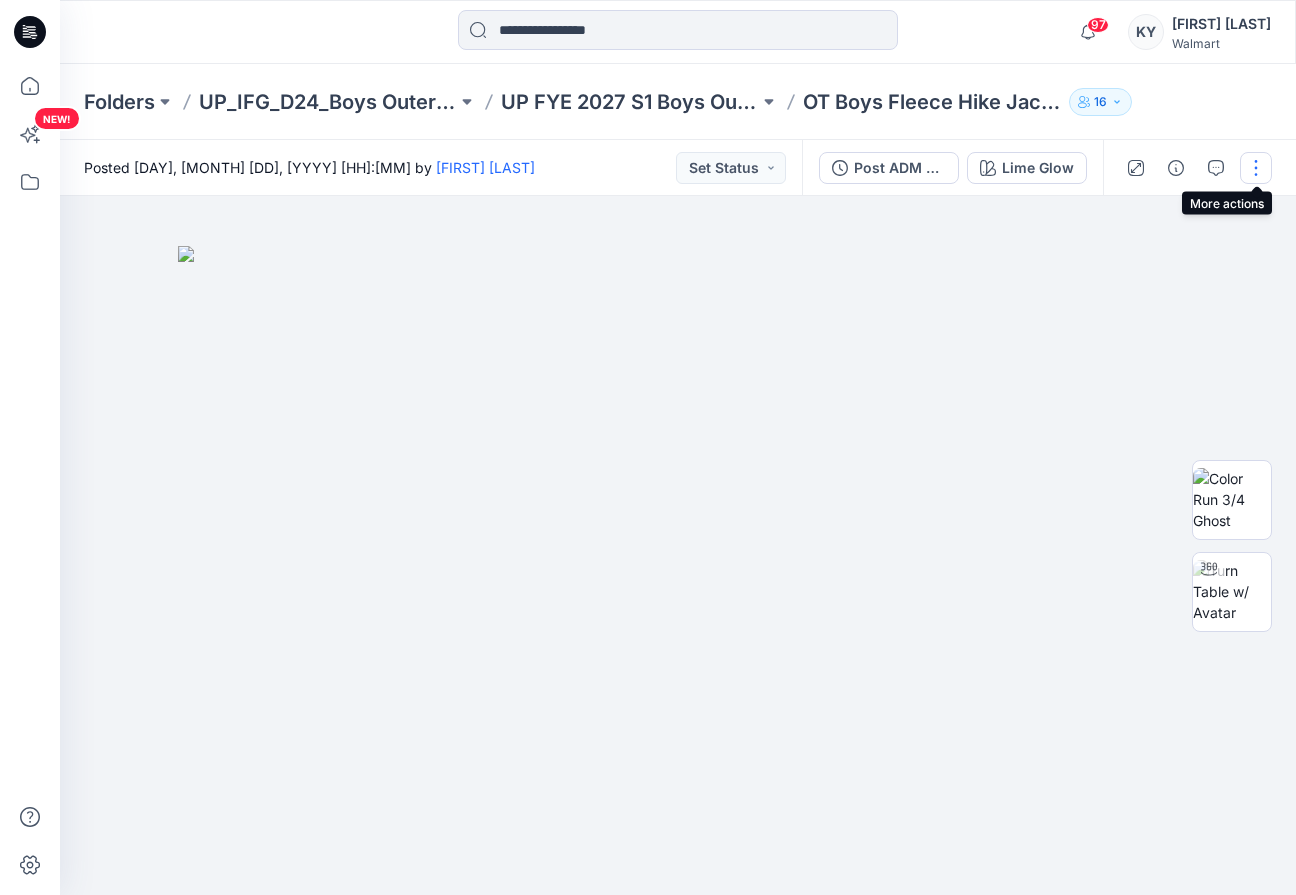 click at bounding box center [1256, 168] 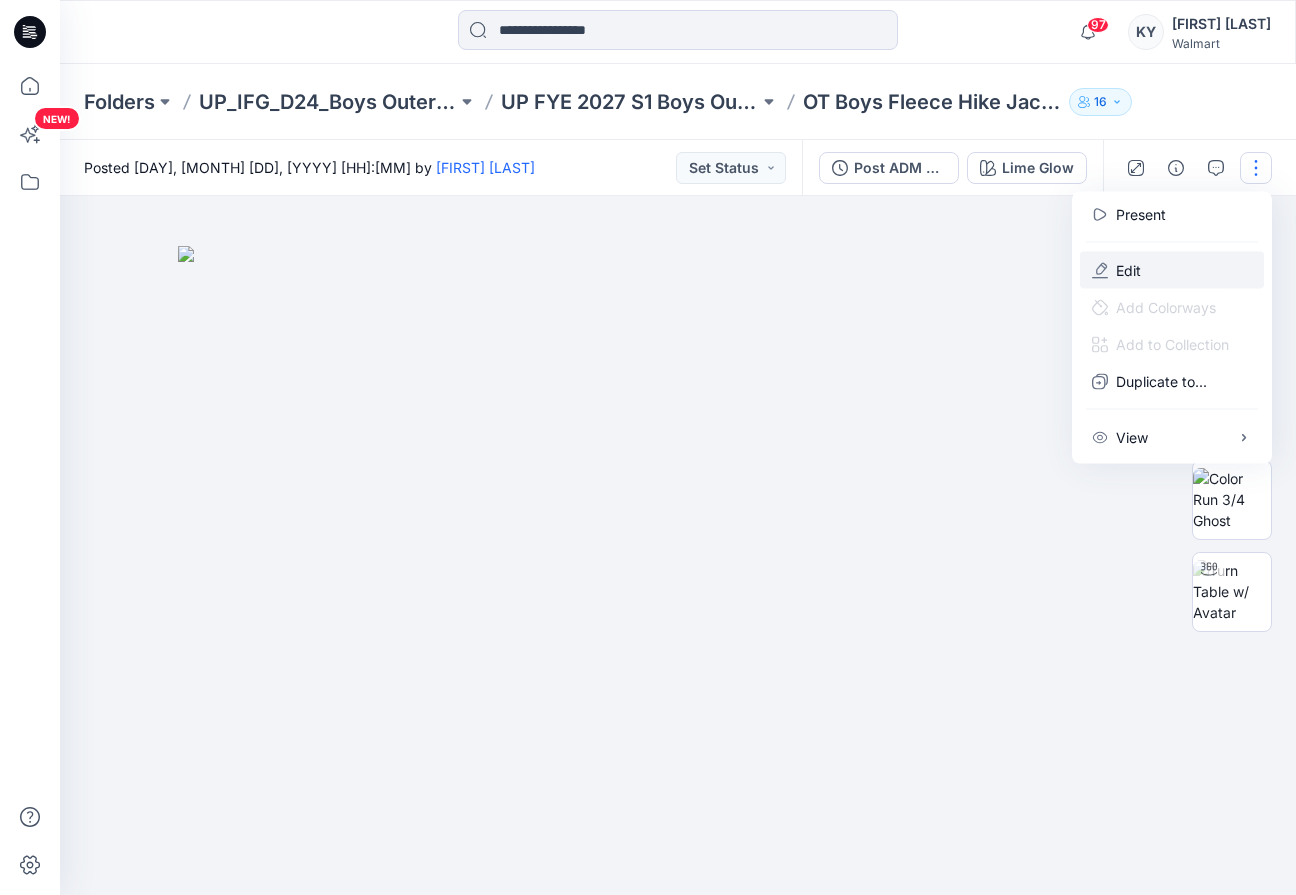 click on "Edit" at bounding box center [1172, 270] 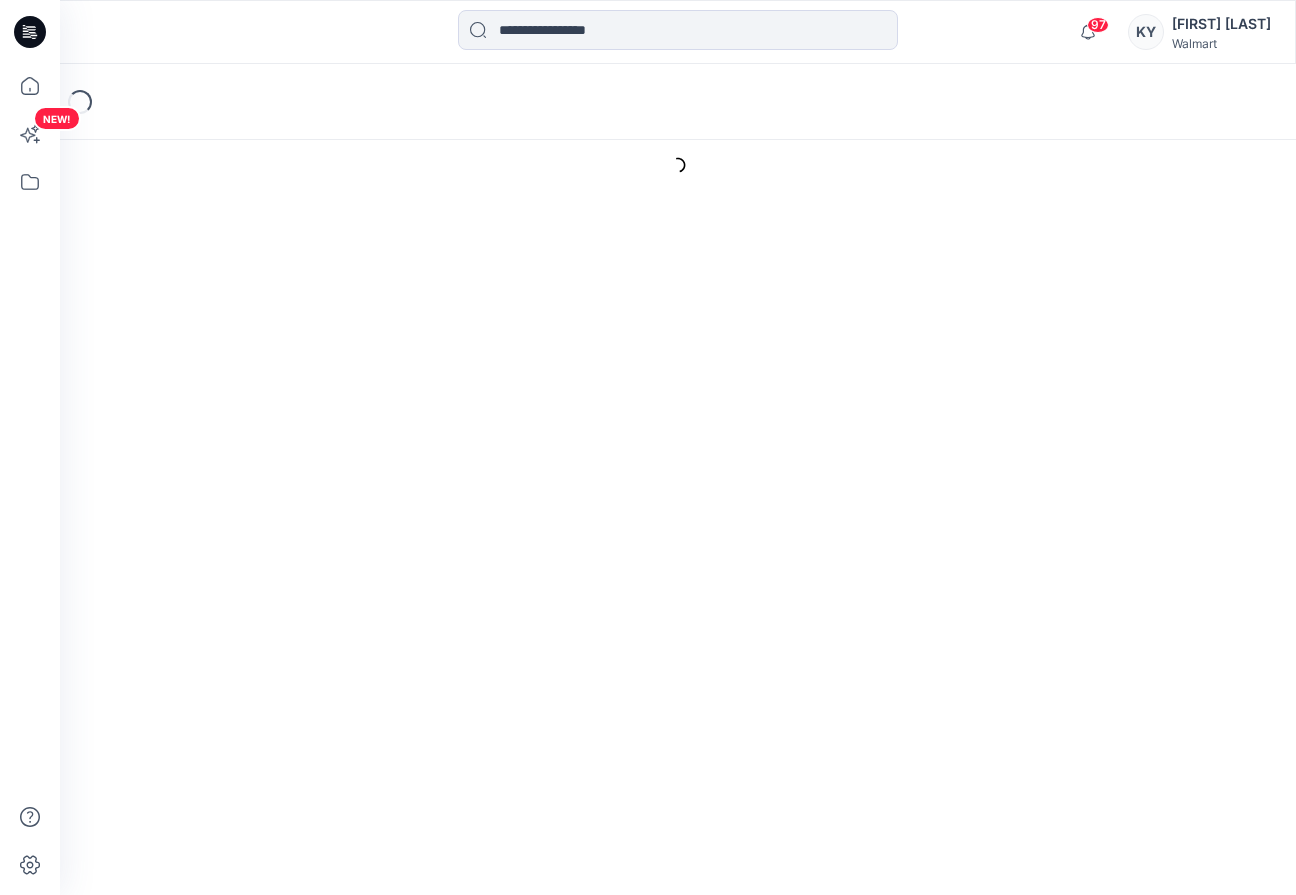 scroll, scrollTop: 0, scrollLeft: 0, axis: both 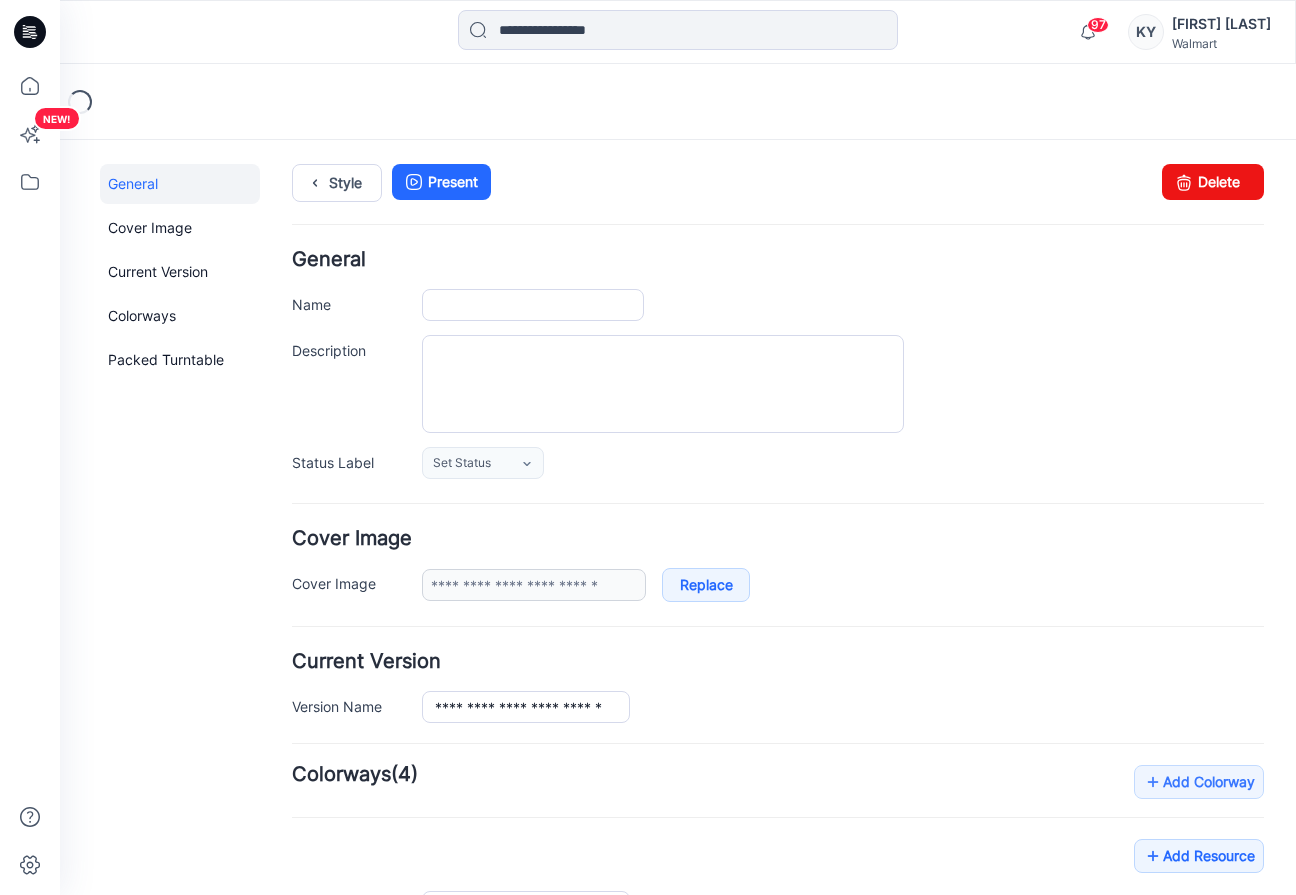 type on "**********" 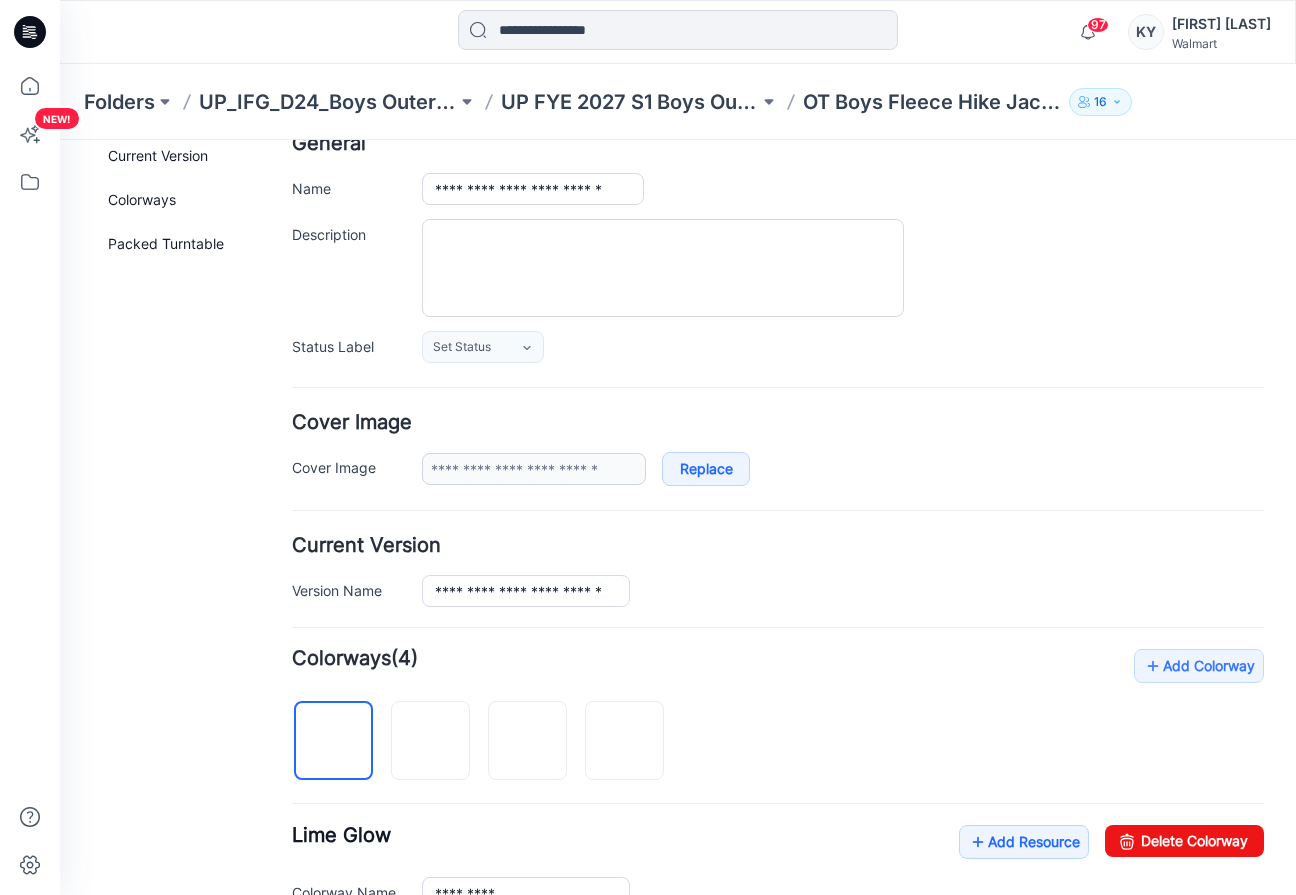 scroll, scrollTop: 120, scrollLeft: 0, axis: vertical 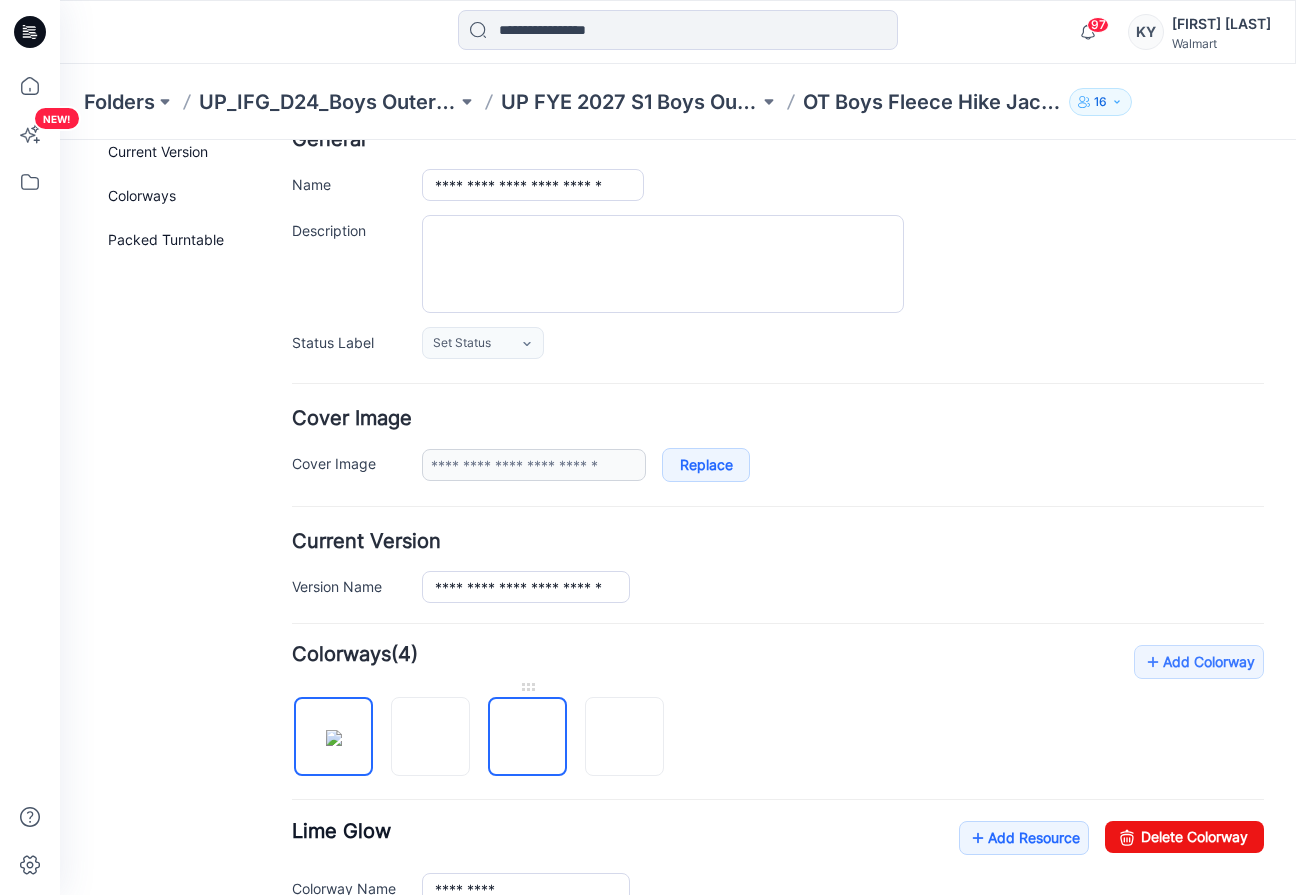 click at bounding box center (528, 738) 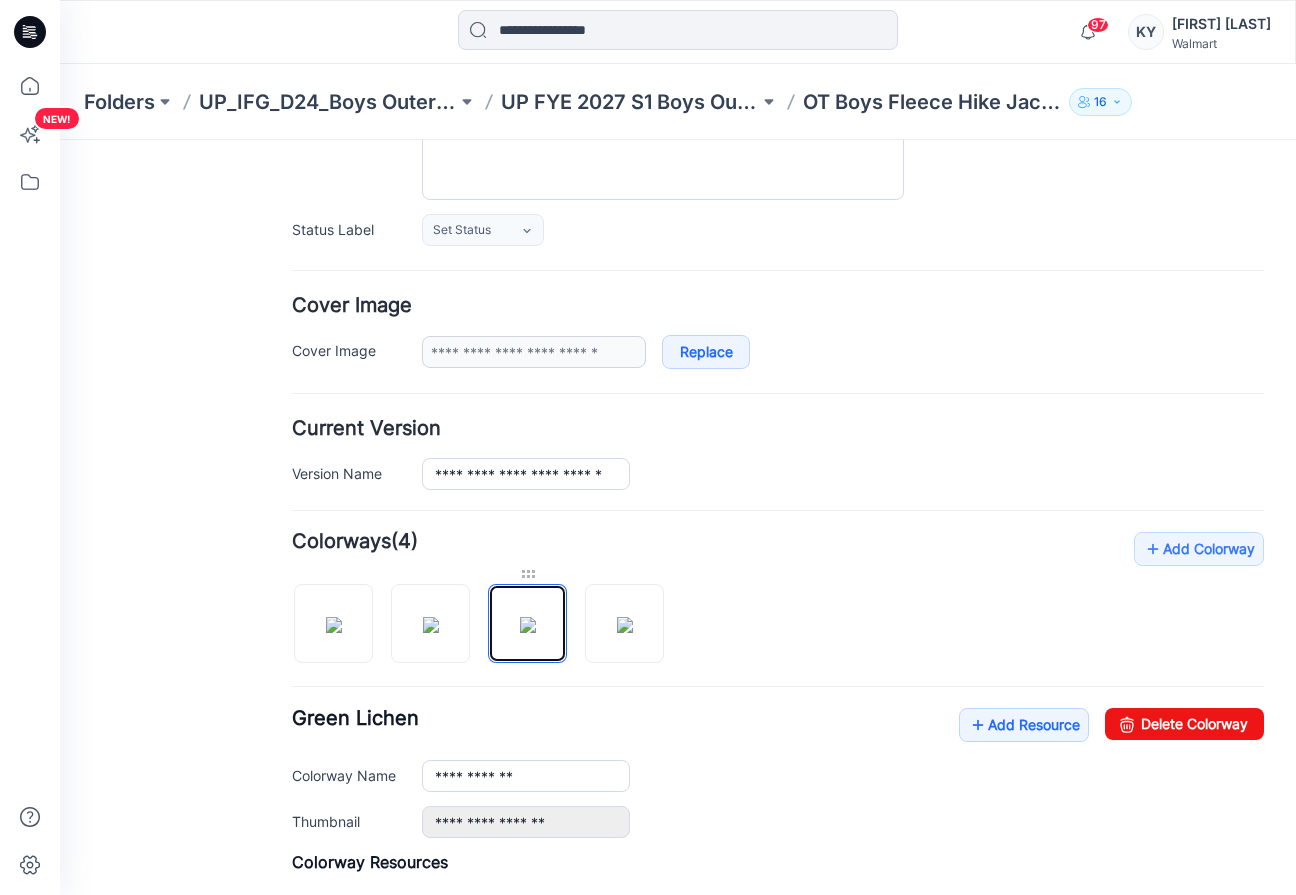 scroll, scrollTop: 239, scrollLeft: 0, axis: vertical 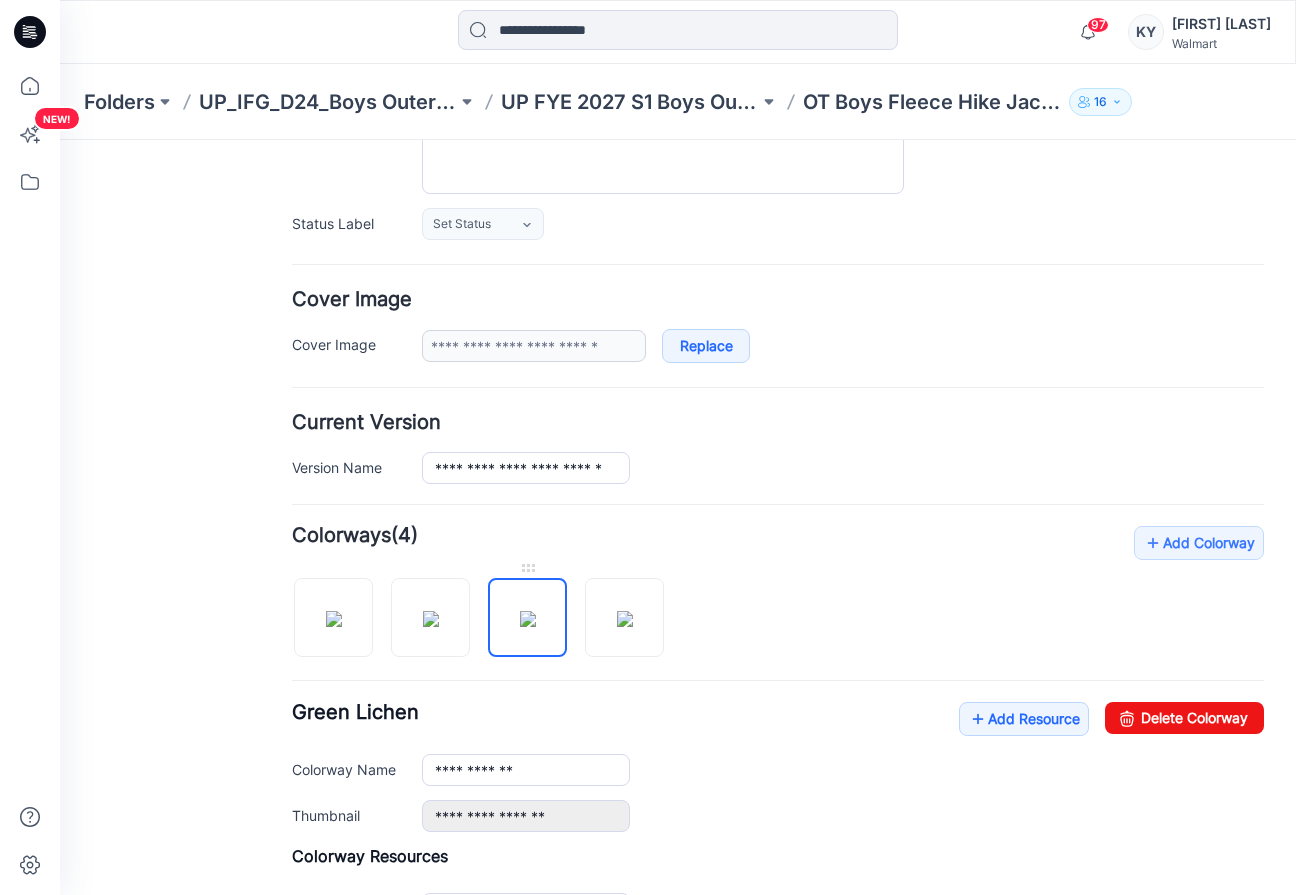 click at bounding box center [528, 619] 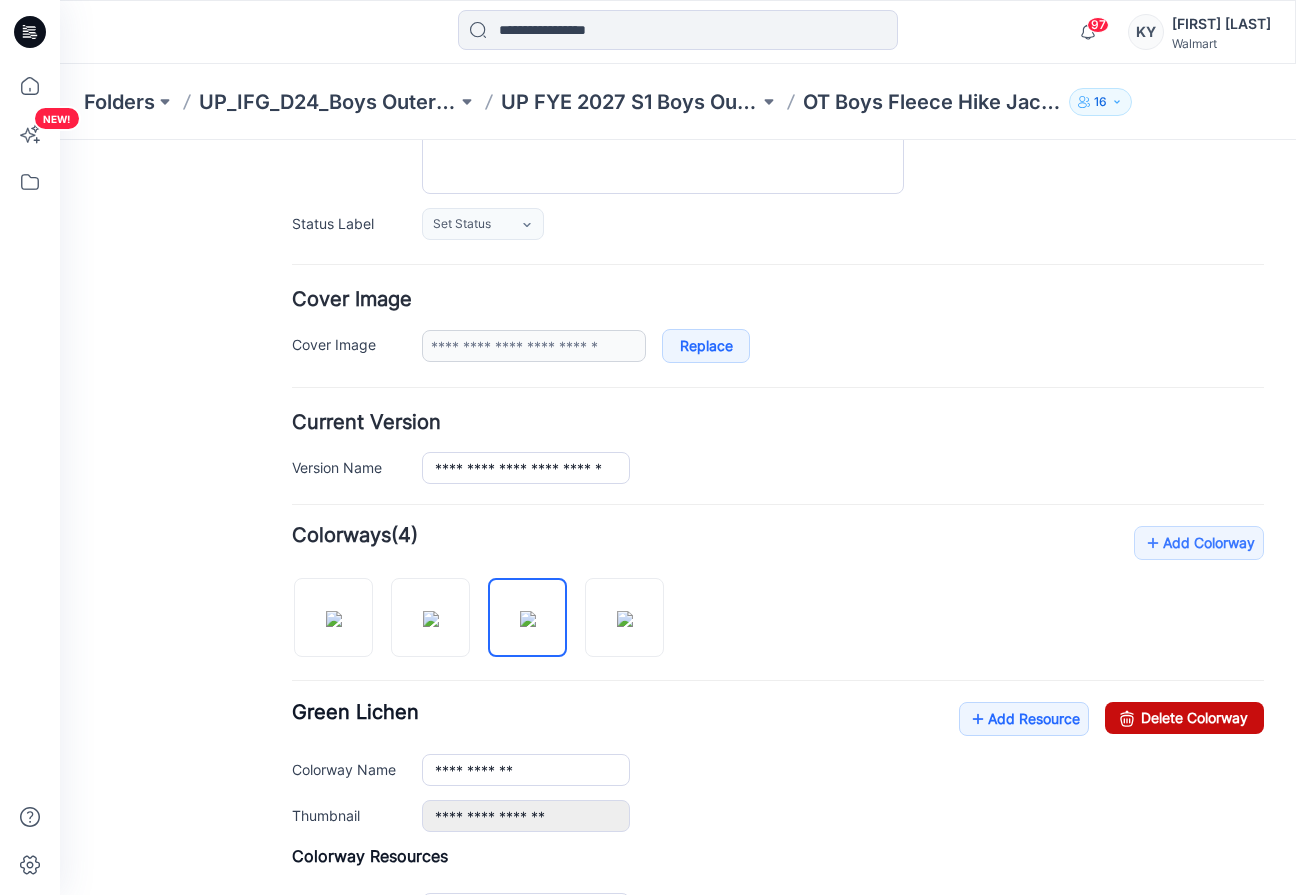 click on "Delete Colorway" at bounding box center (1184, 718) 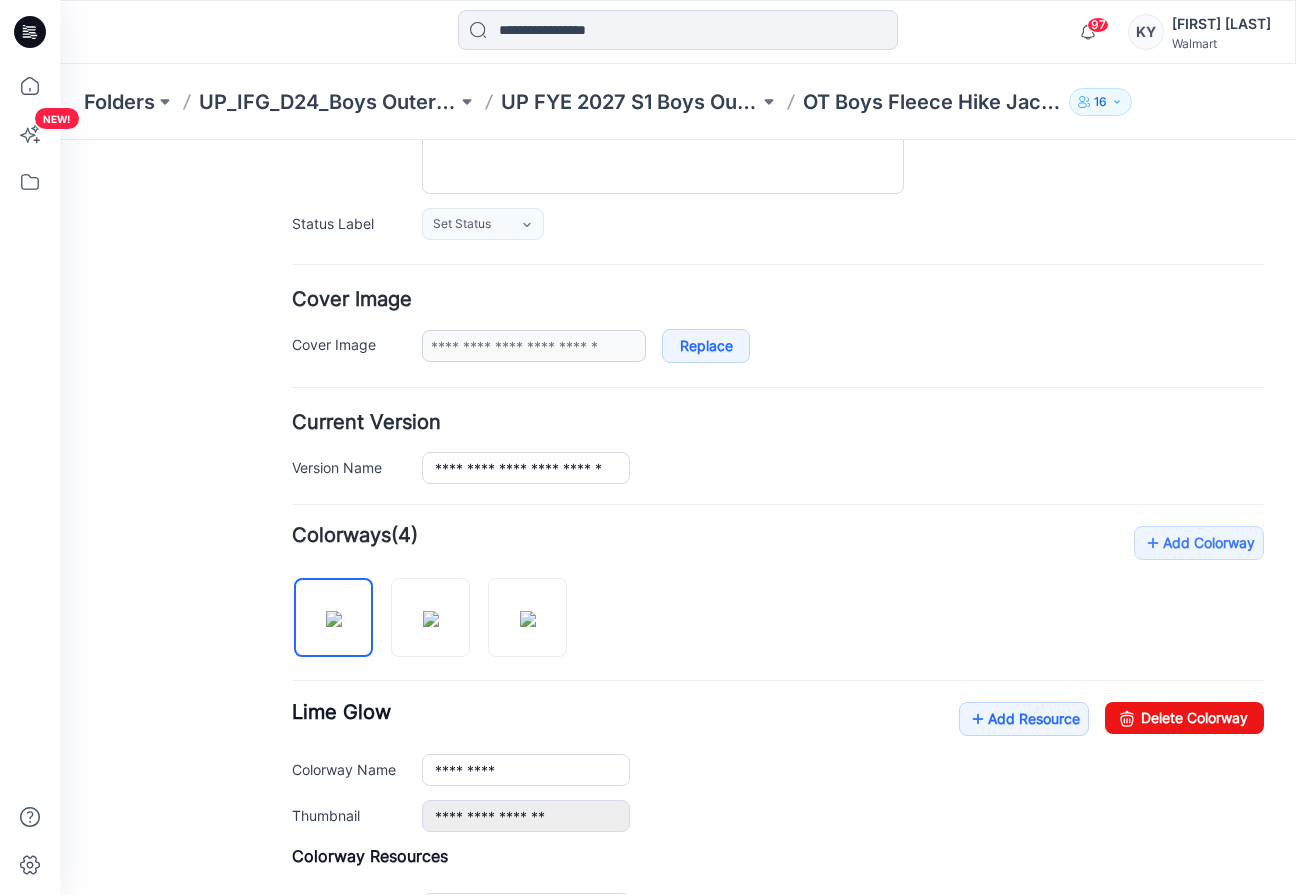 click on "**********" at bounding box center [778, 752] 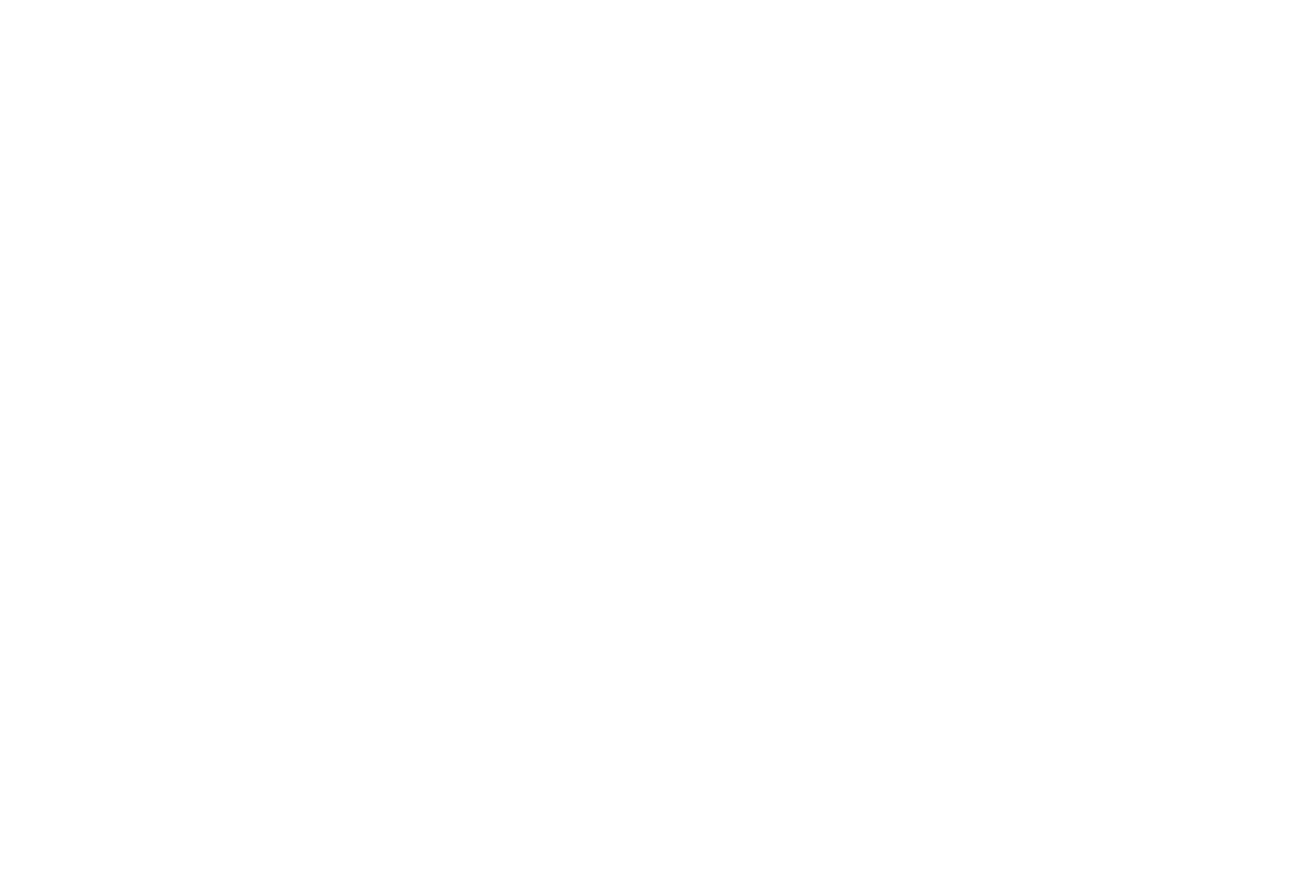 scroll, scrollTop: 0, scrollLeft: 0, axis: both 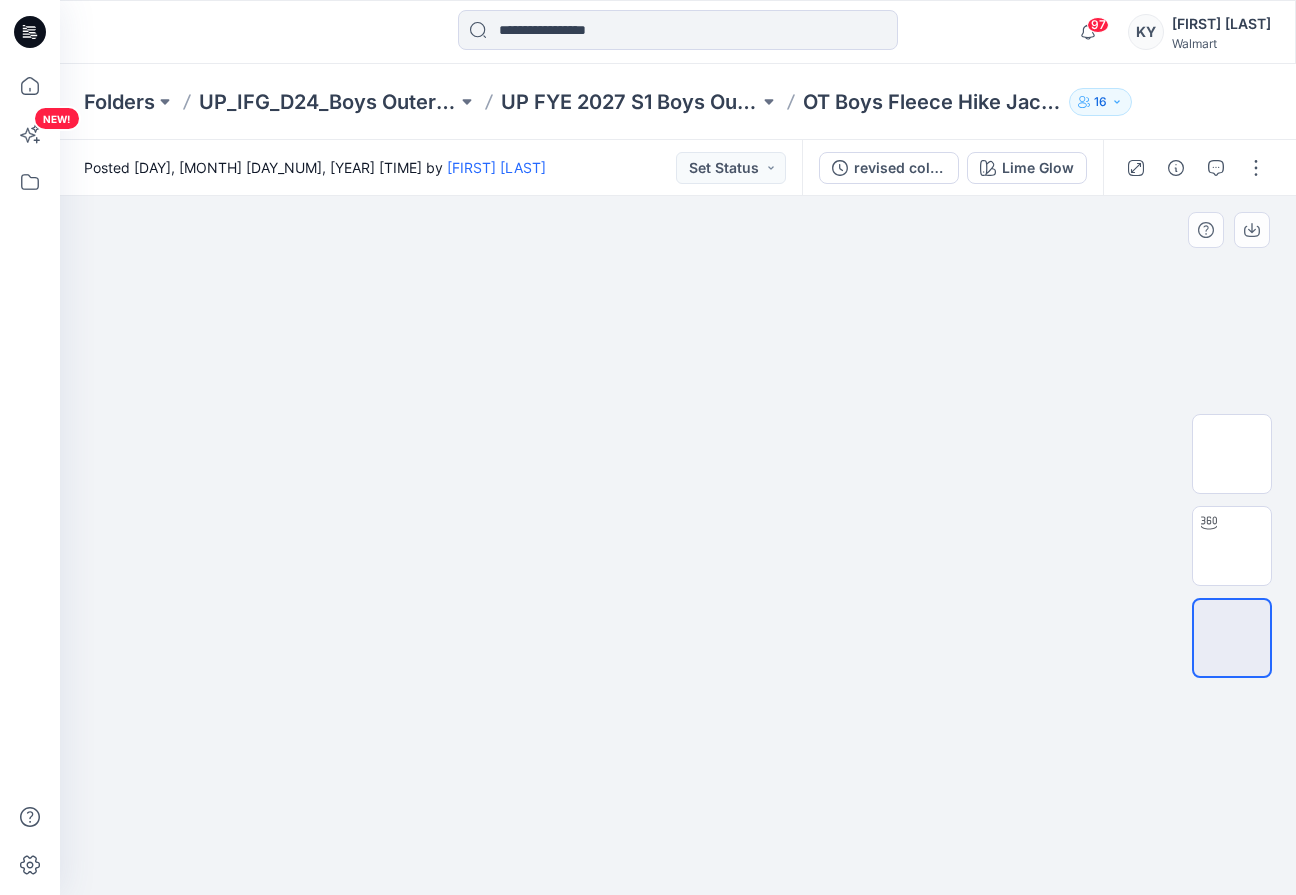 click at bounding box center (678, 246) 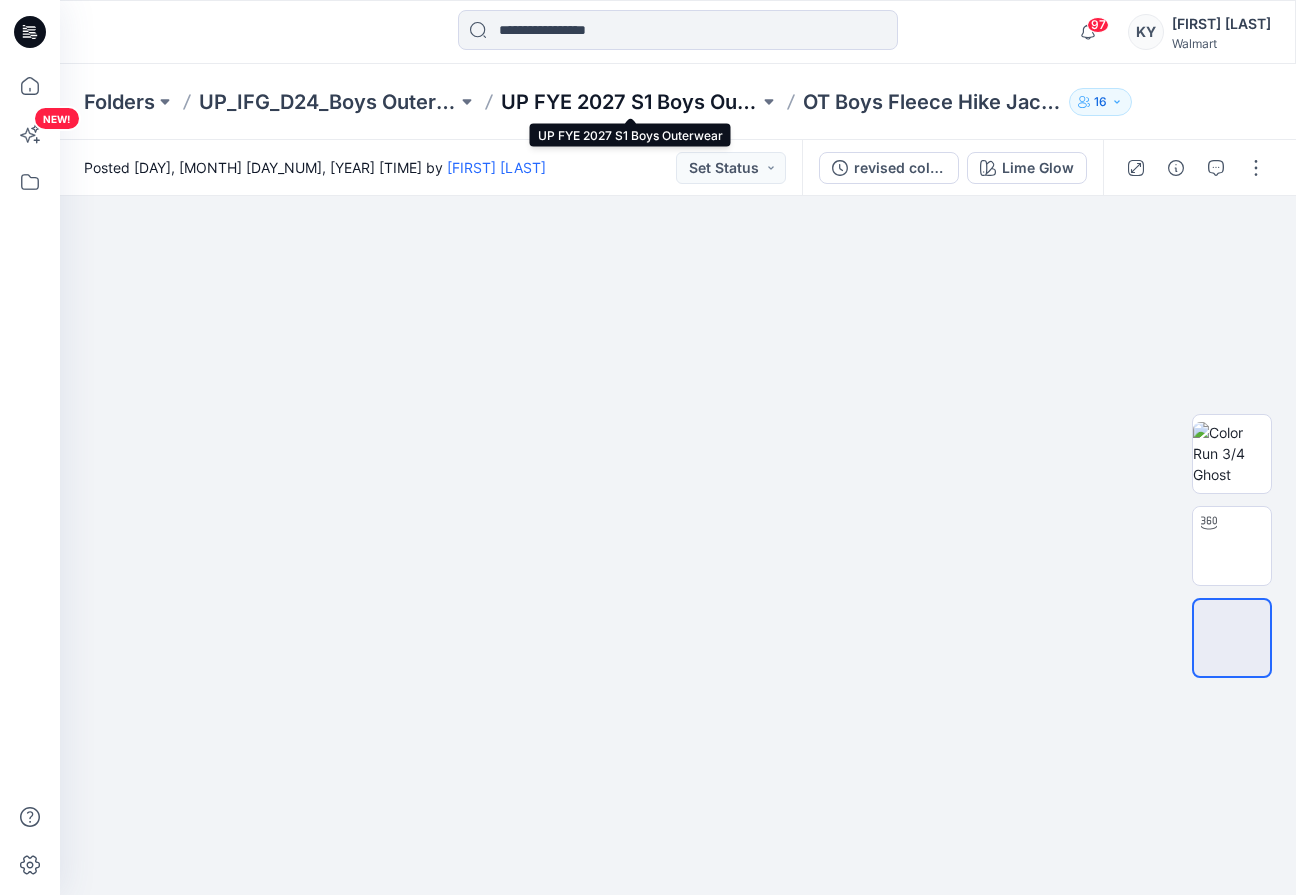click on "UP FYE 2027 S1 Boys Outerwear" at bounding box center (630, 102) 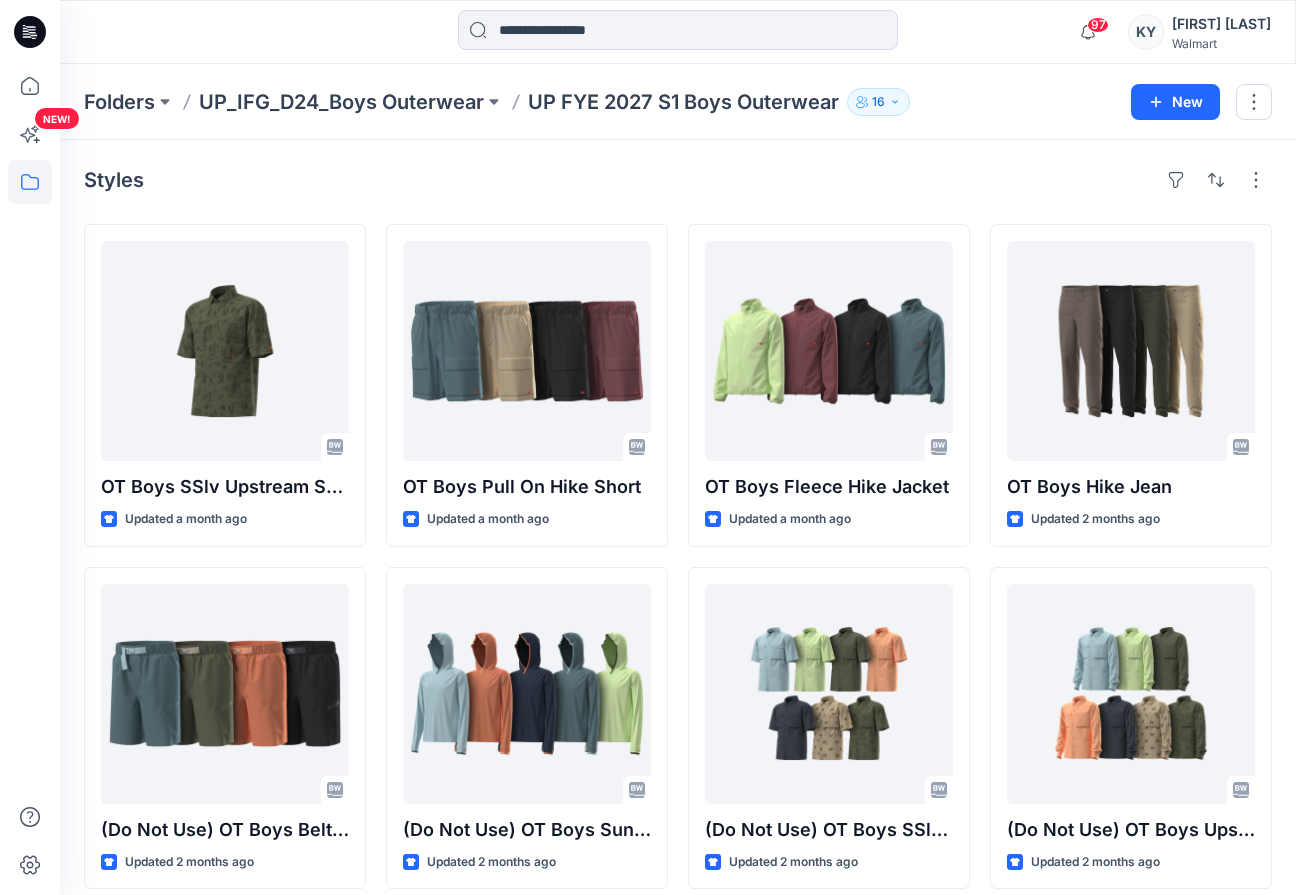 click on "UP FYE 2027 S1 Boys Outerwear" at bounding box center (683, 102) 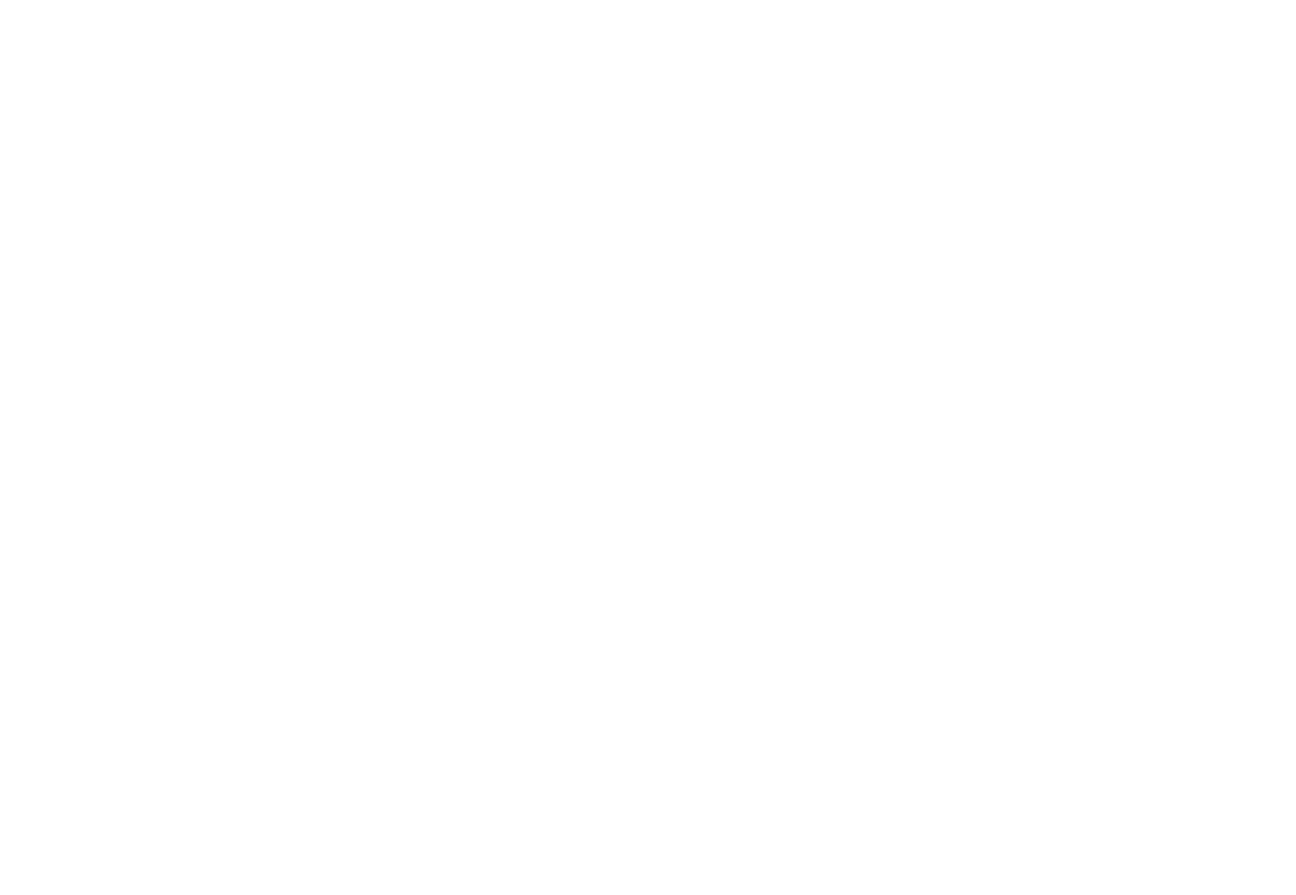 scroll, scrollTop: 0, scrollLeft: 0, axis: both 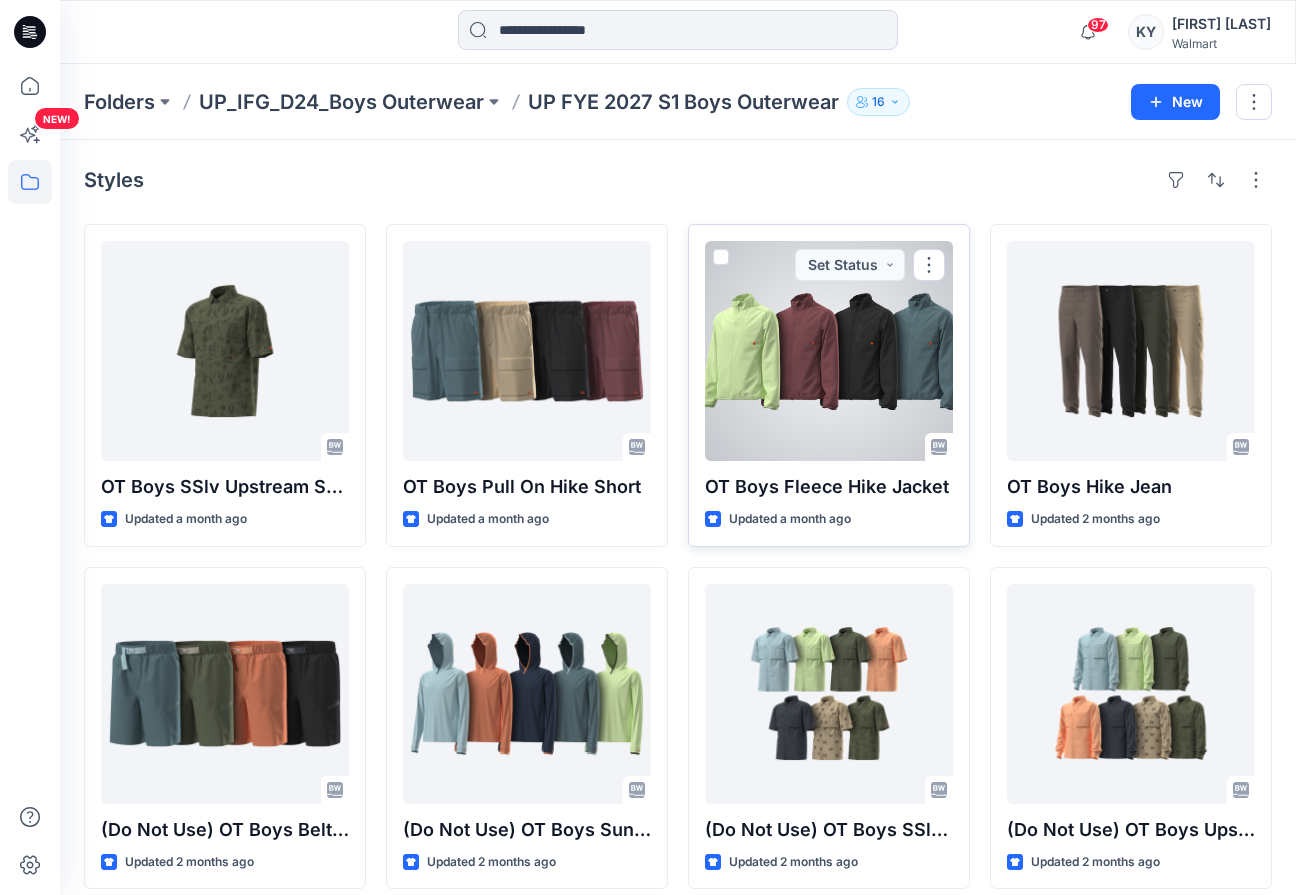 click at bounding box center (829, 351) 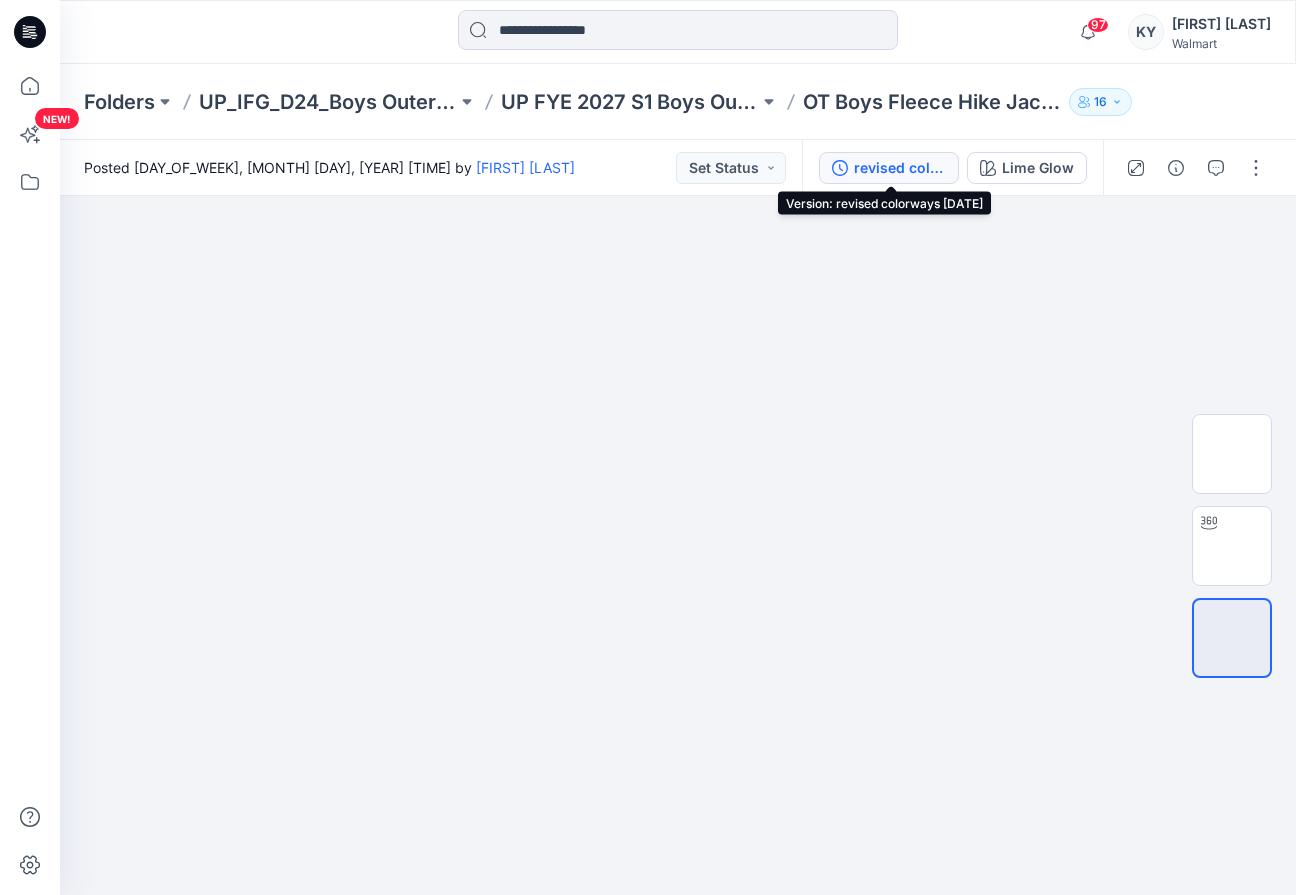 click on "revised colorways [DATE]" at bounding box center [900, 168] 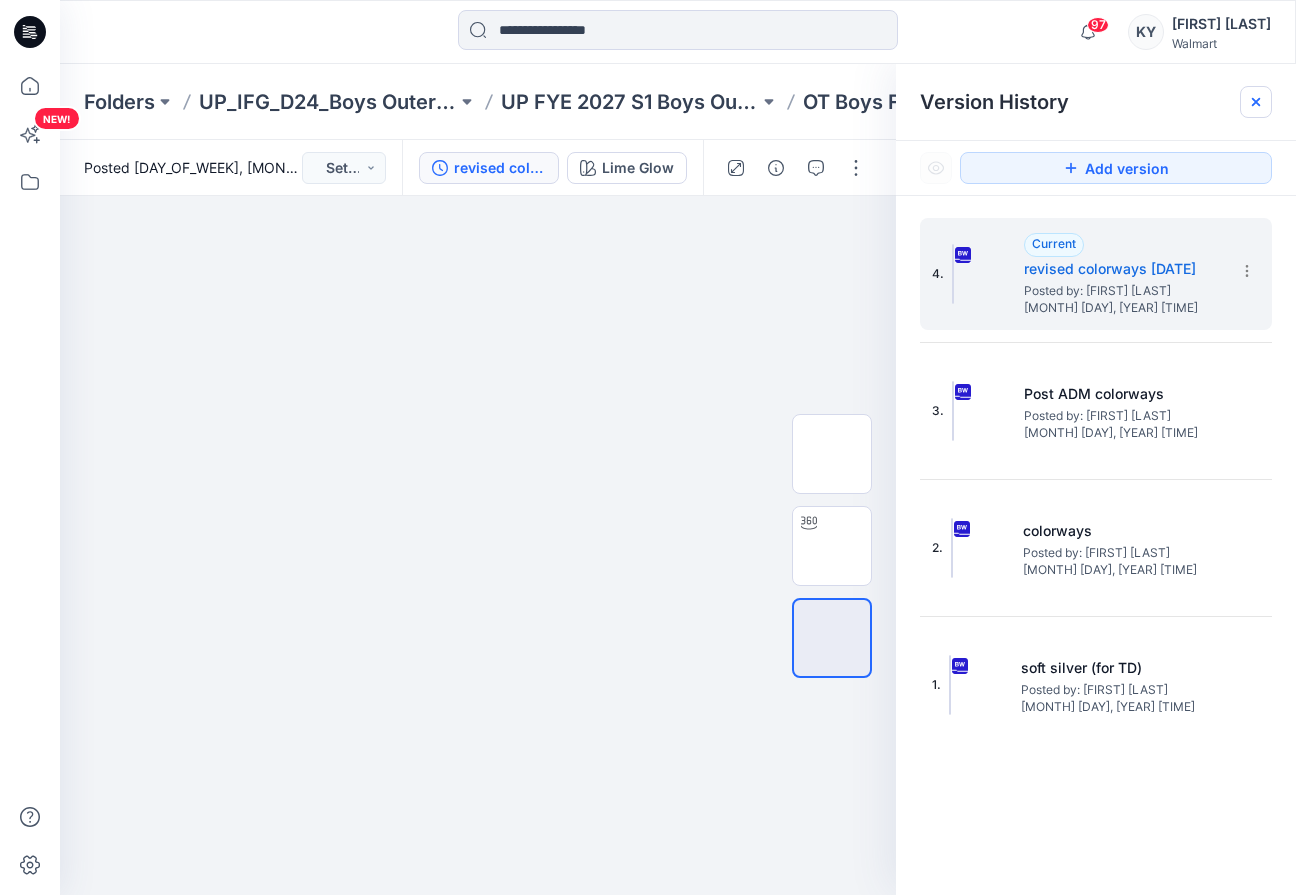 click at bounding box center [1256, 102] 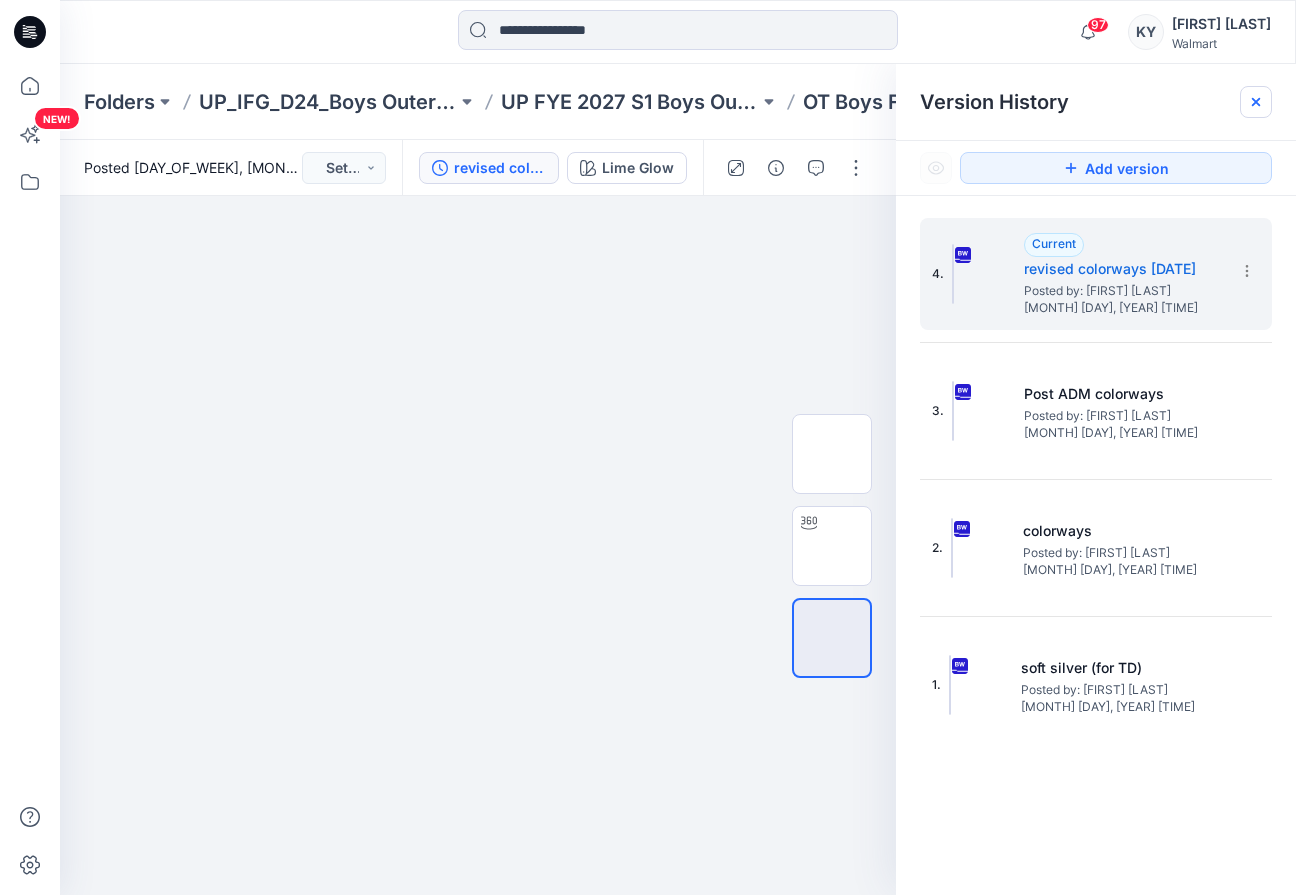 click 